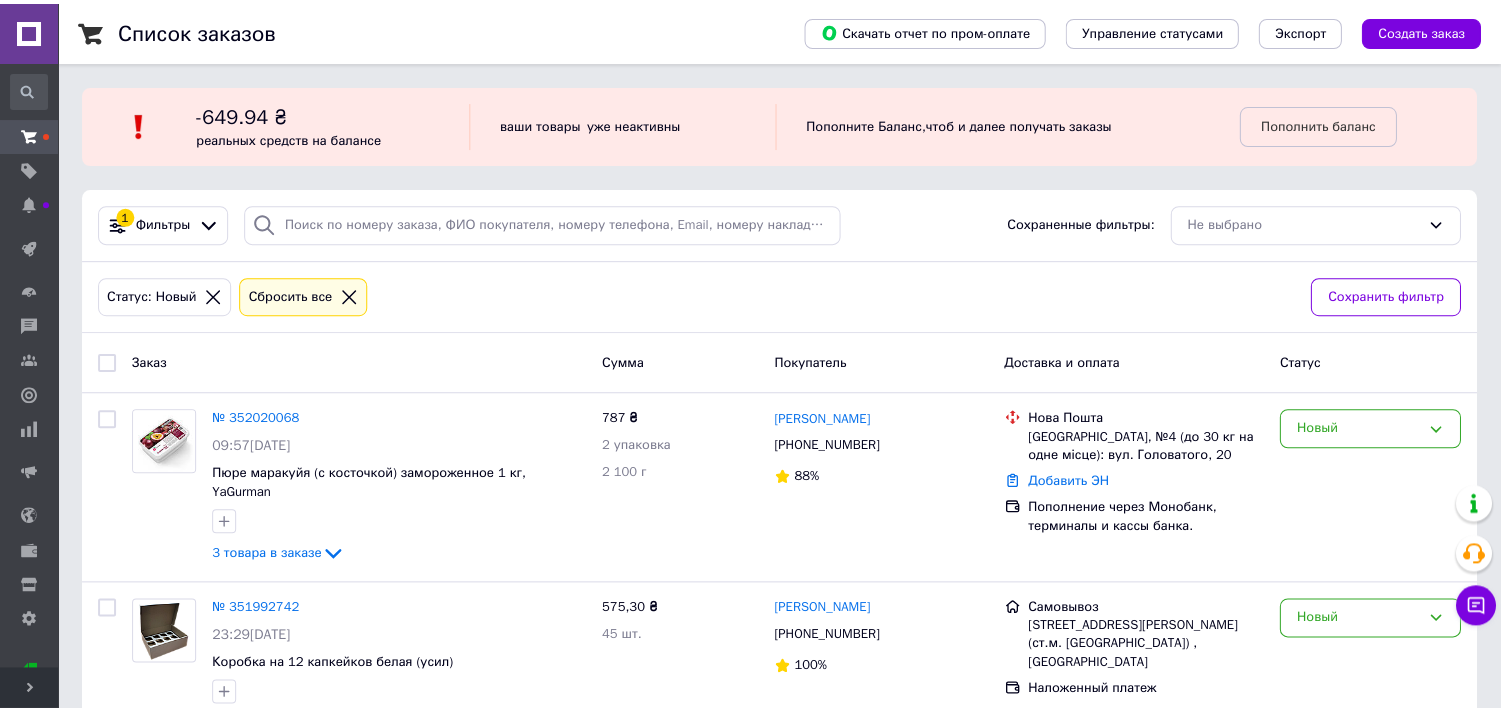 scroll, scrollTop: 0, scrollLeft: 0, axis: both 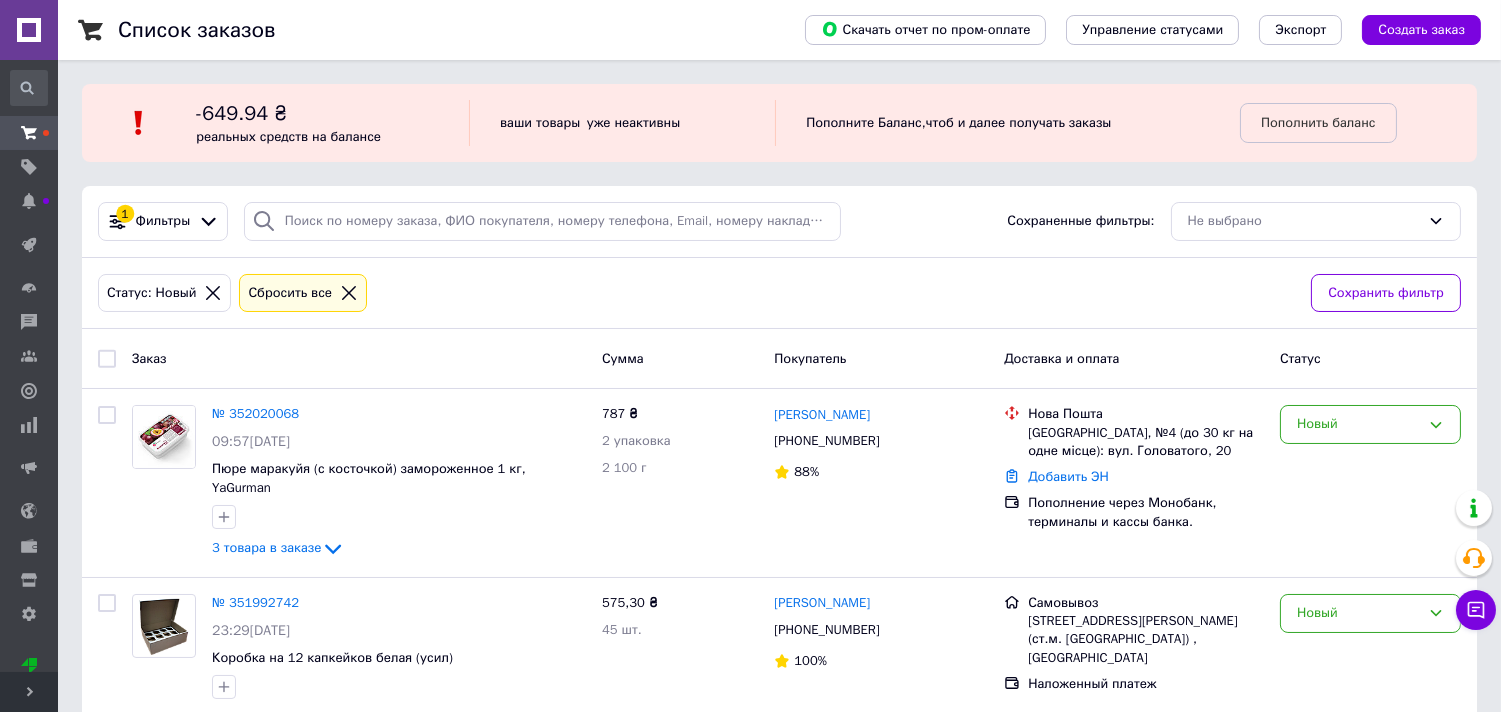 click on "Развернуть" at bounding box center [29, 692] 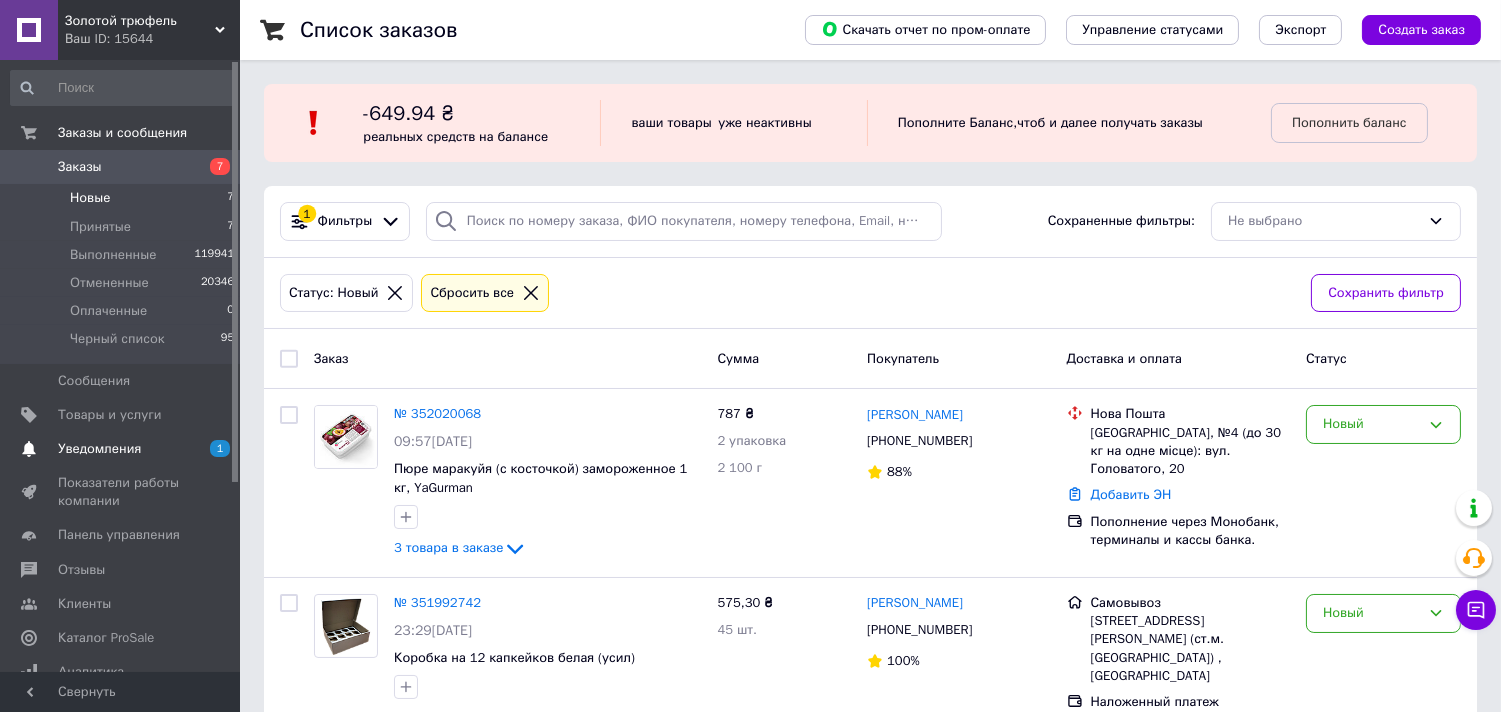 click on "Уведомления" at bounding box center [99, 449] 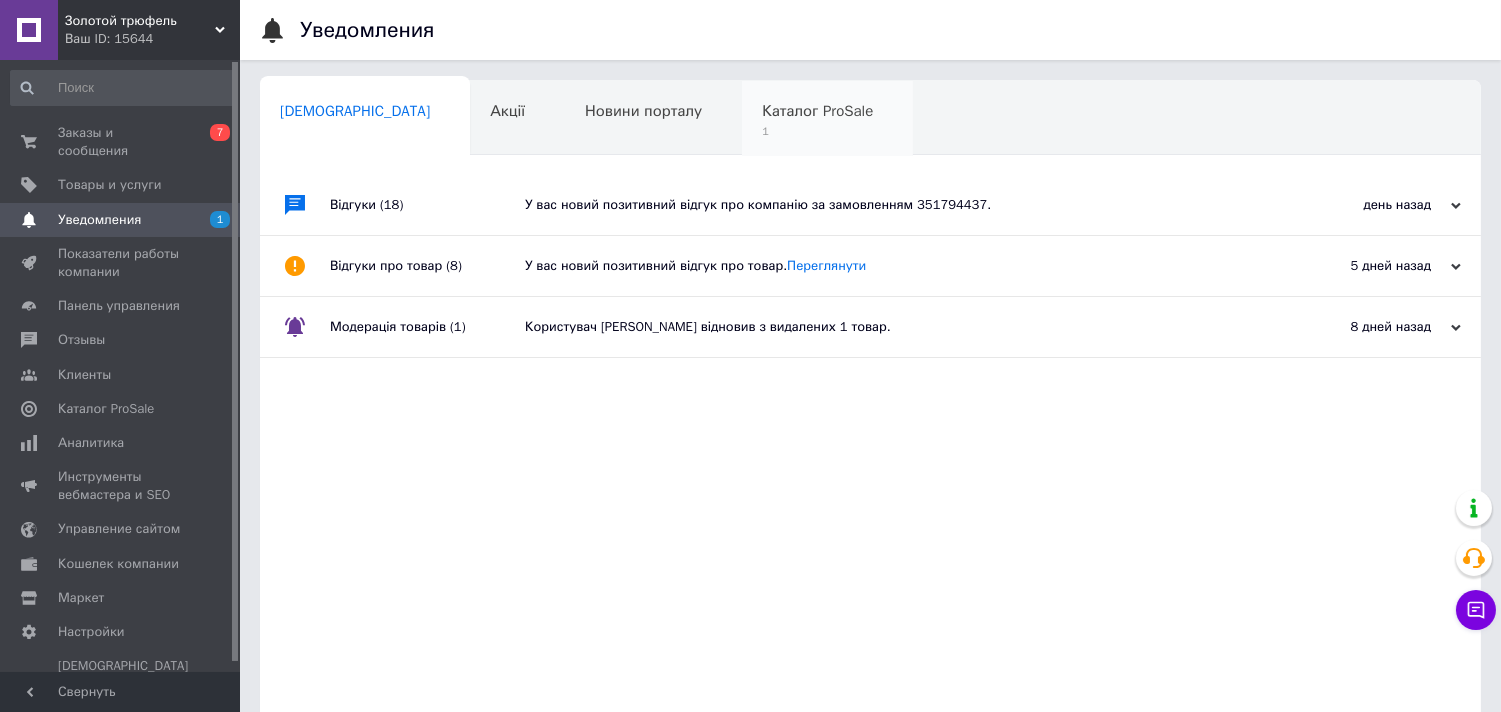 click on "Каталог ProSale" at bounding box center [817, 111] 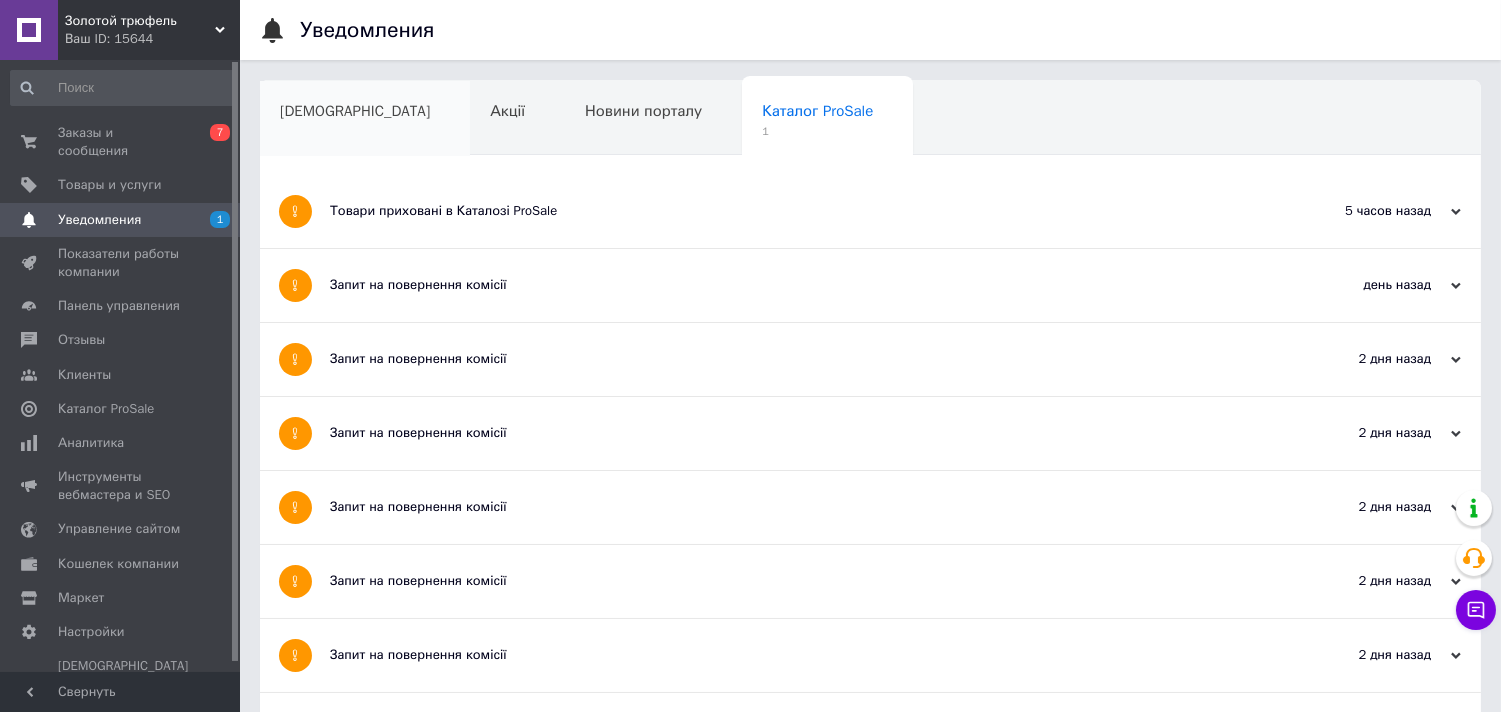 click on "[DEMOGRAPHIC_DATA]" at bounding box center [355, 111] 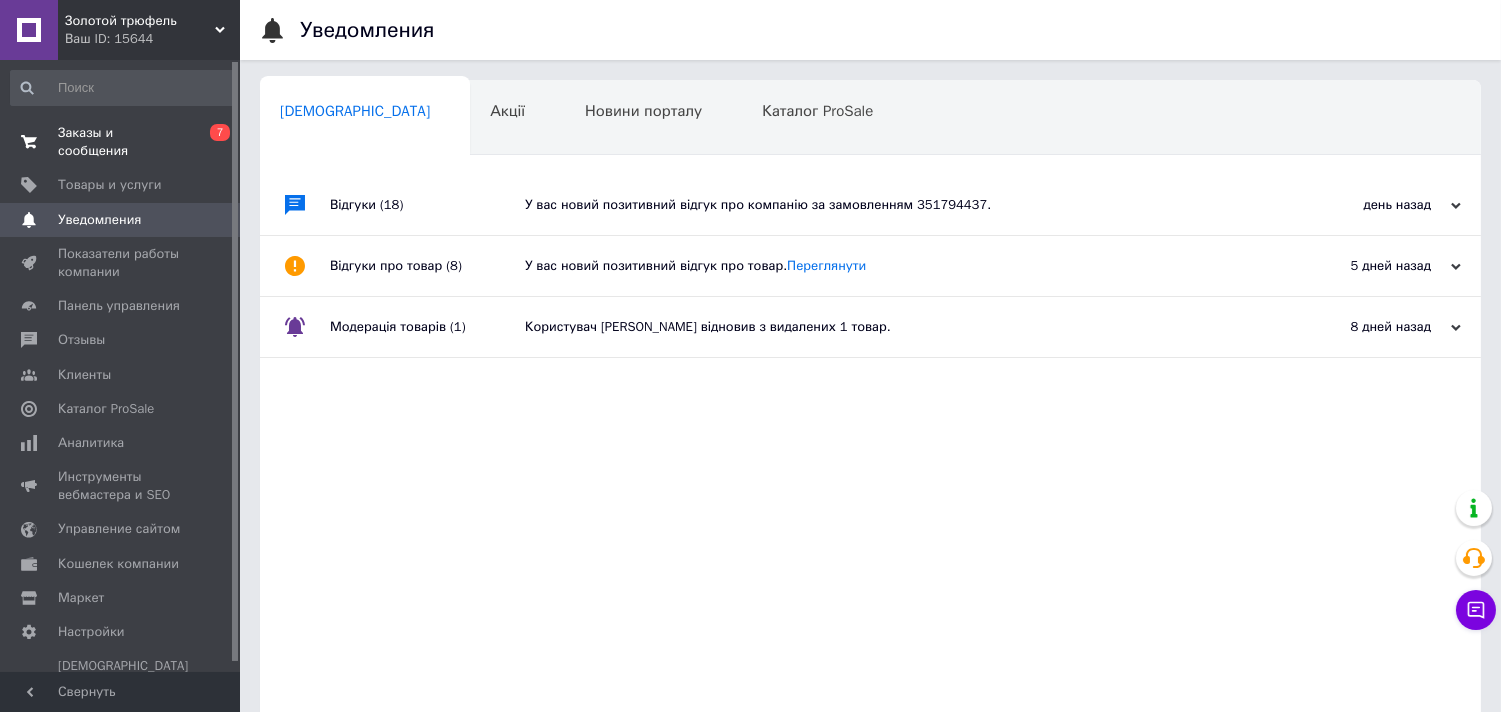 click on "Заказы и сообщения" at bounding box center (121, 142) 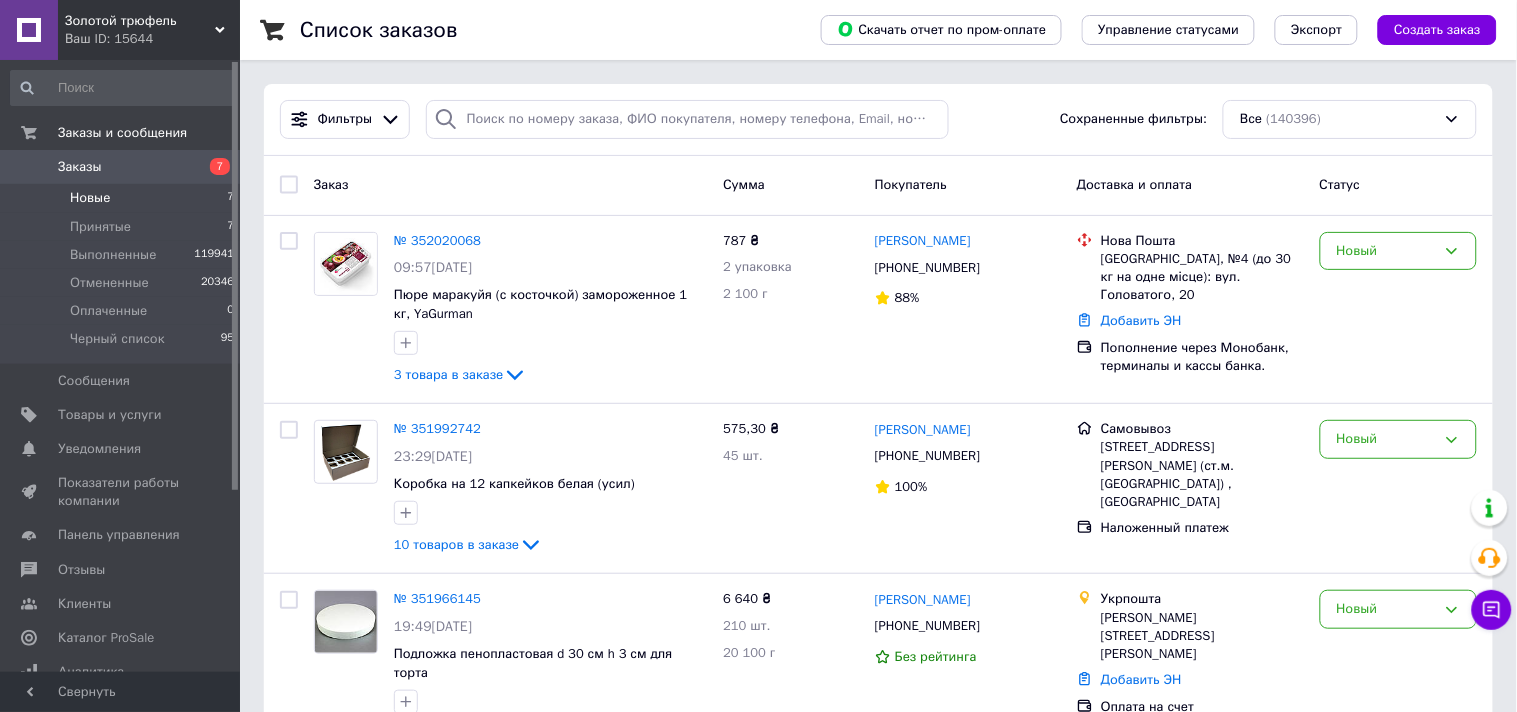 click on "Новые" at bounding box center (90, 198) 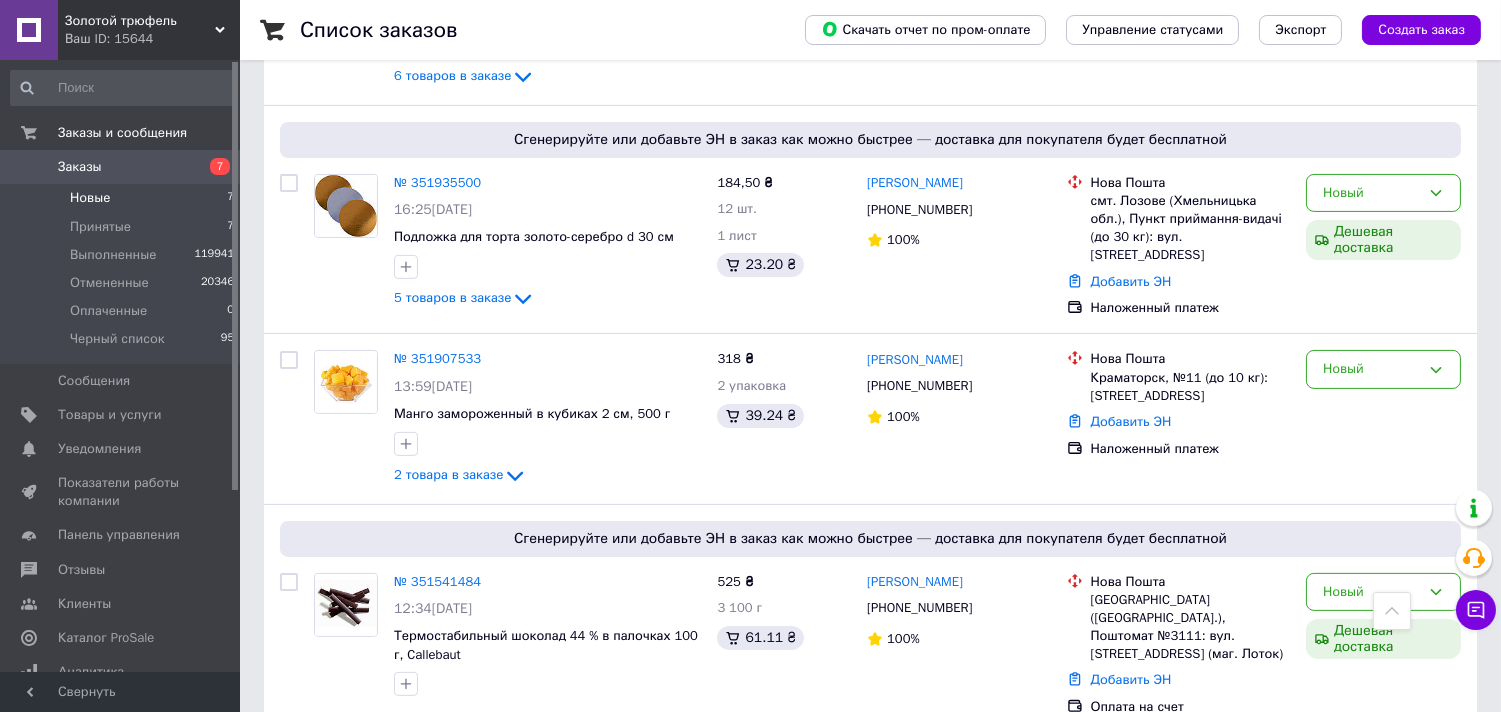 scroll, scrollTop: 1021, scrollLeft: 0, axis: vertical 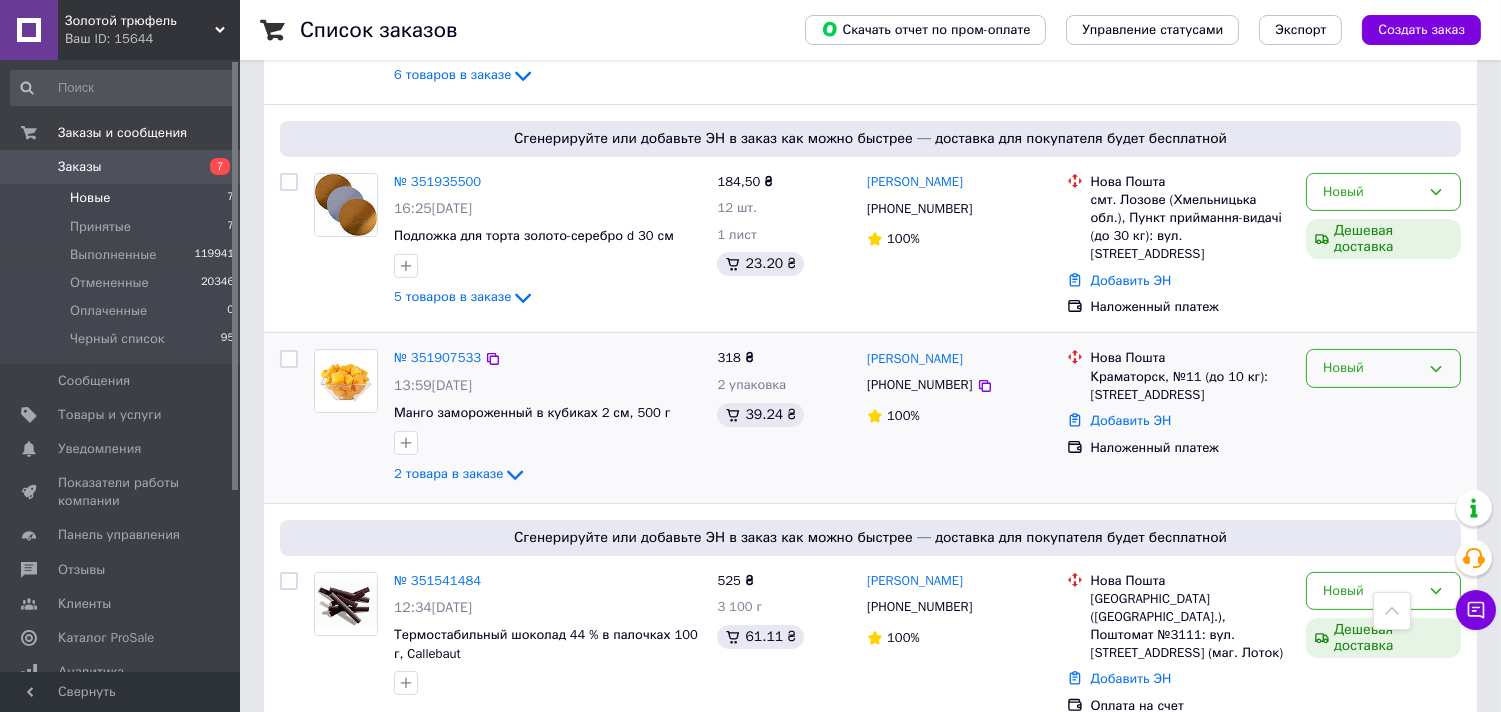 click on "Новый" at bounding box center (1371, 368) 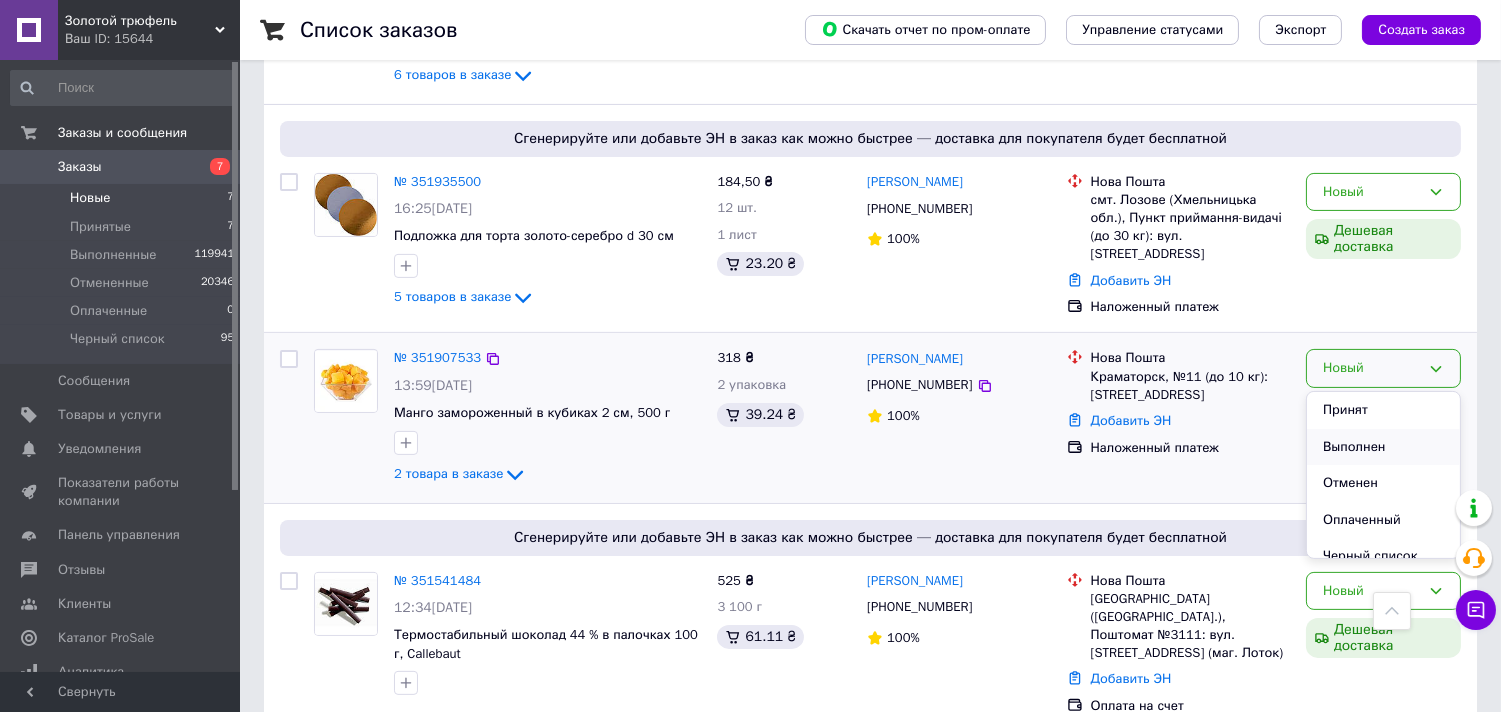 click on "Выполнен" at bounding box center [1383, 447] 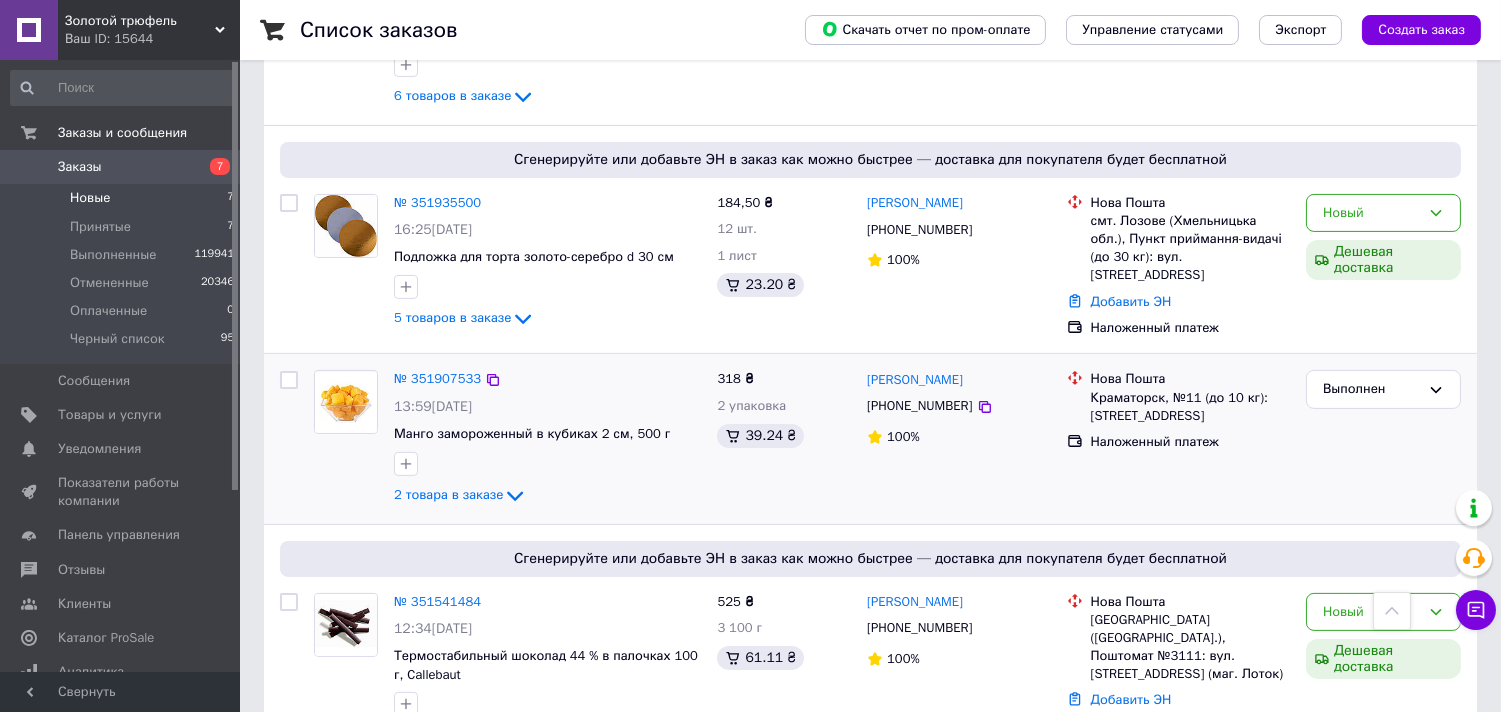 scroll, scrollTop: 1021, scrollLeft: 0, axis: vertical 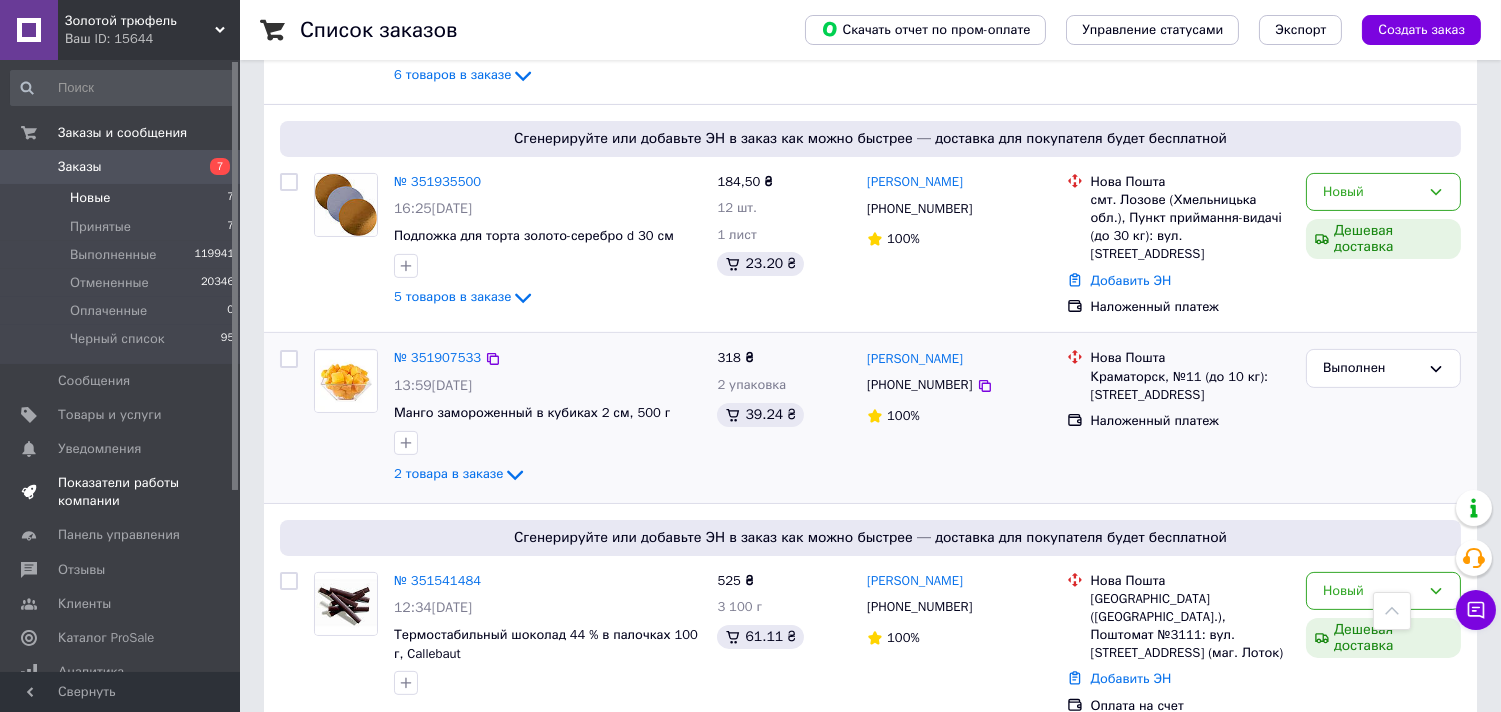 click on "Показатели работы компании" at bounding box center (121, 492) 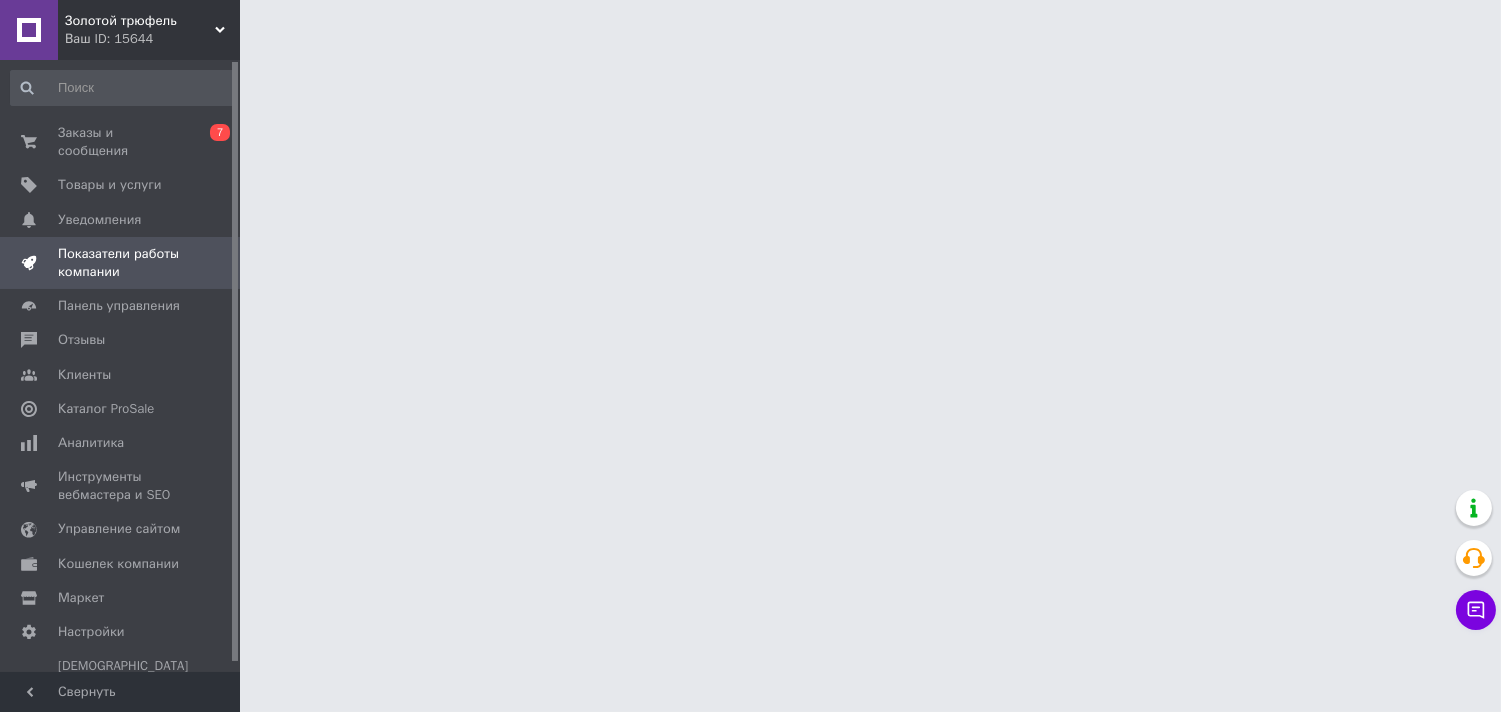 scroll, scrollTop: 0, scrollLeft: 0, axis: both 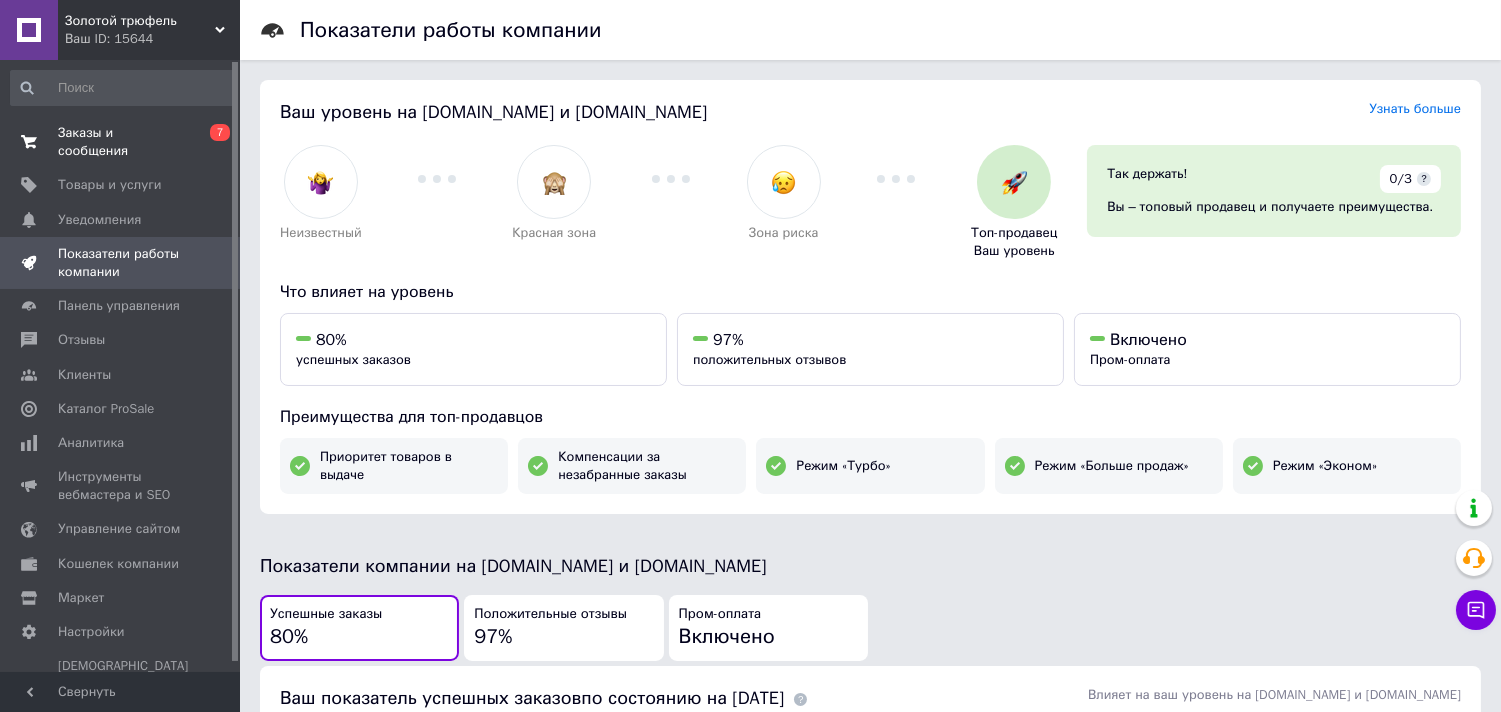 click on "Заказы и сообщения" at bounding box center [121, 142] 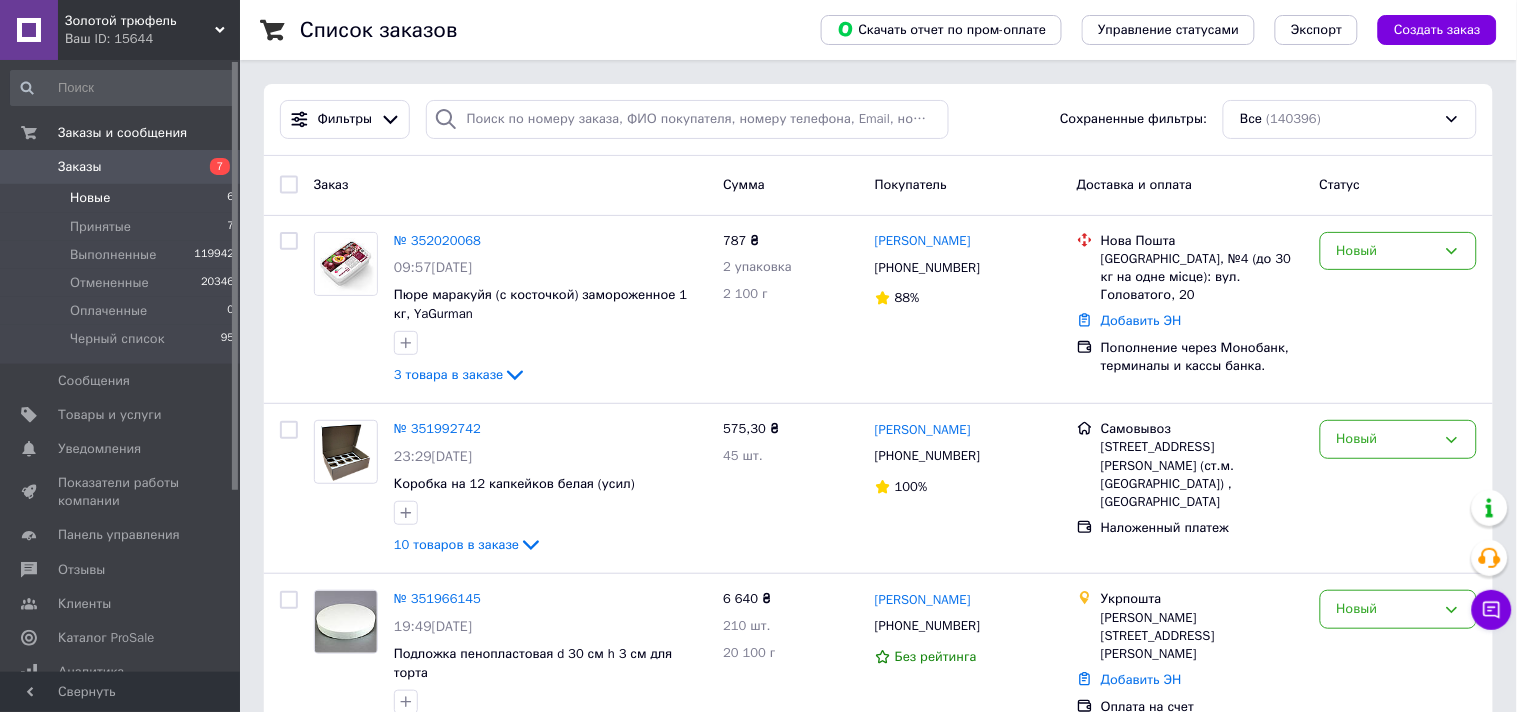 click on "Новые 6" at bounding box center [123, 198] 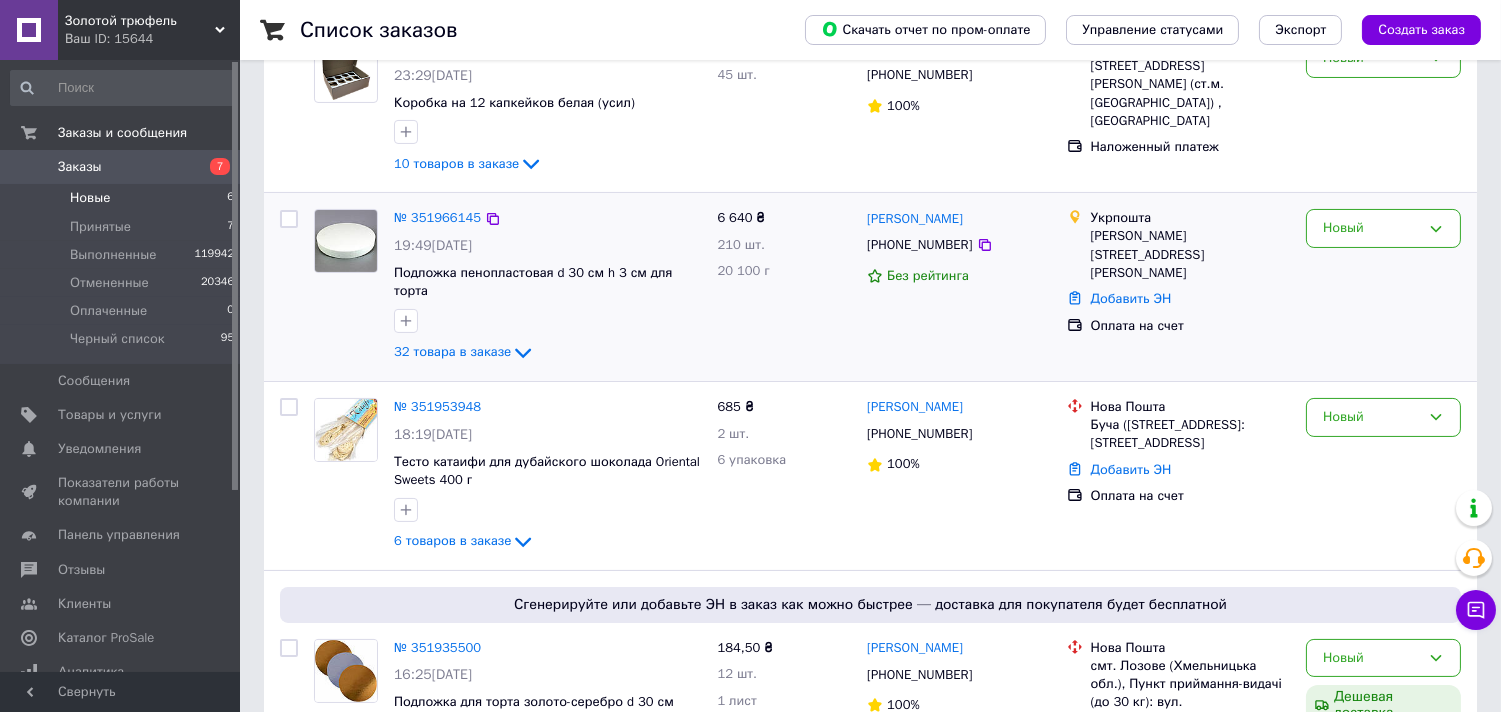 scroll, scrollTop: 851, scrollLeft: 0, axis: vertical 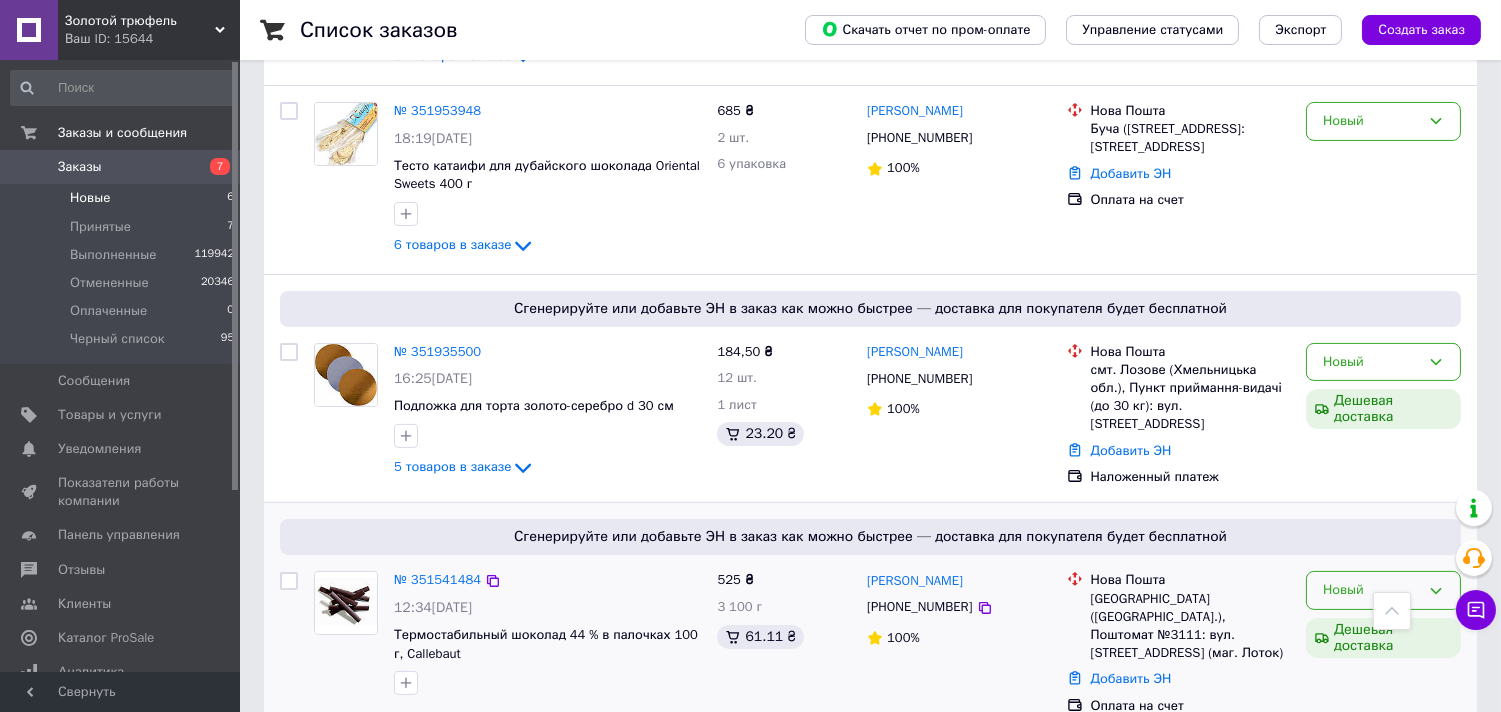 click on "Новый" at bounding box center [1371, 590] 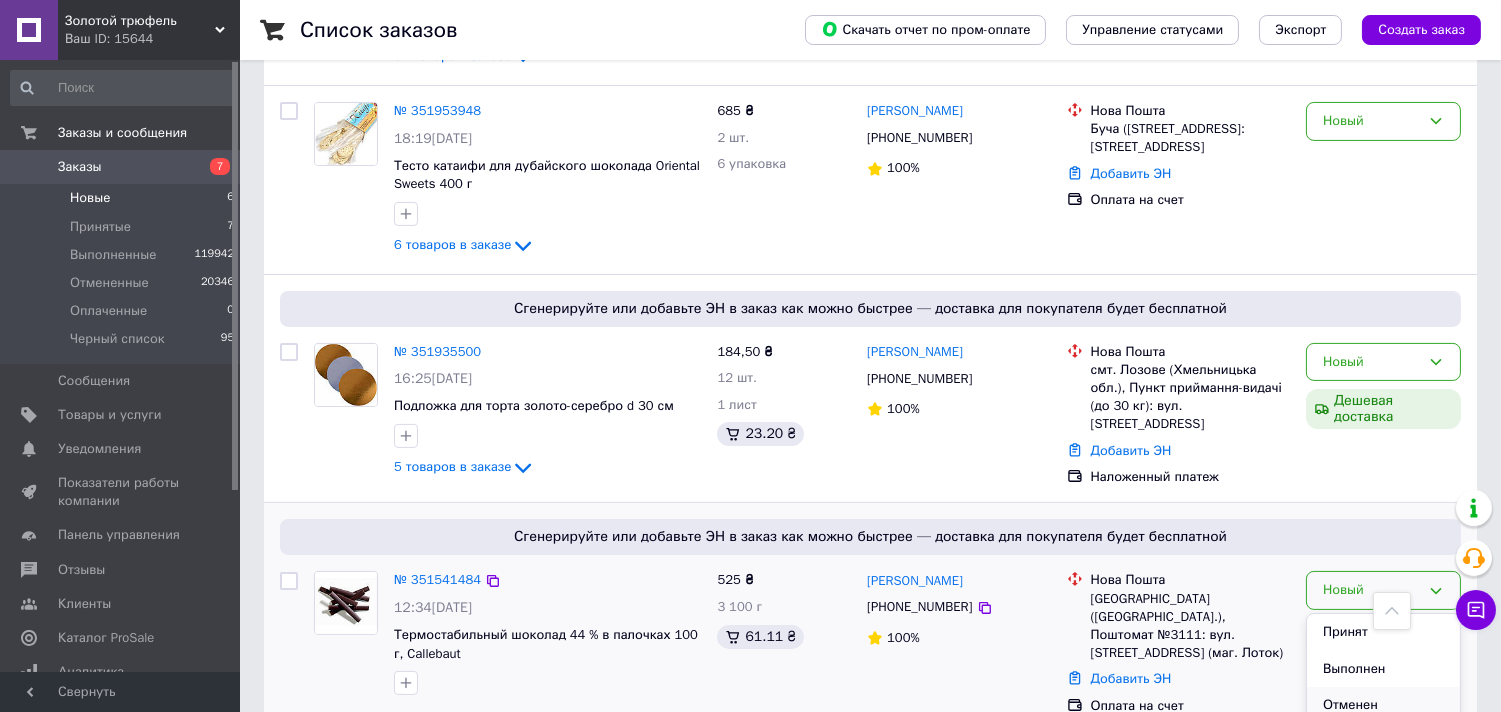 click on "Отменен" at bounding box center (1383, 705) 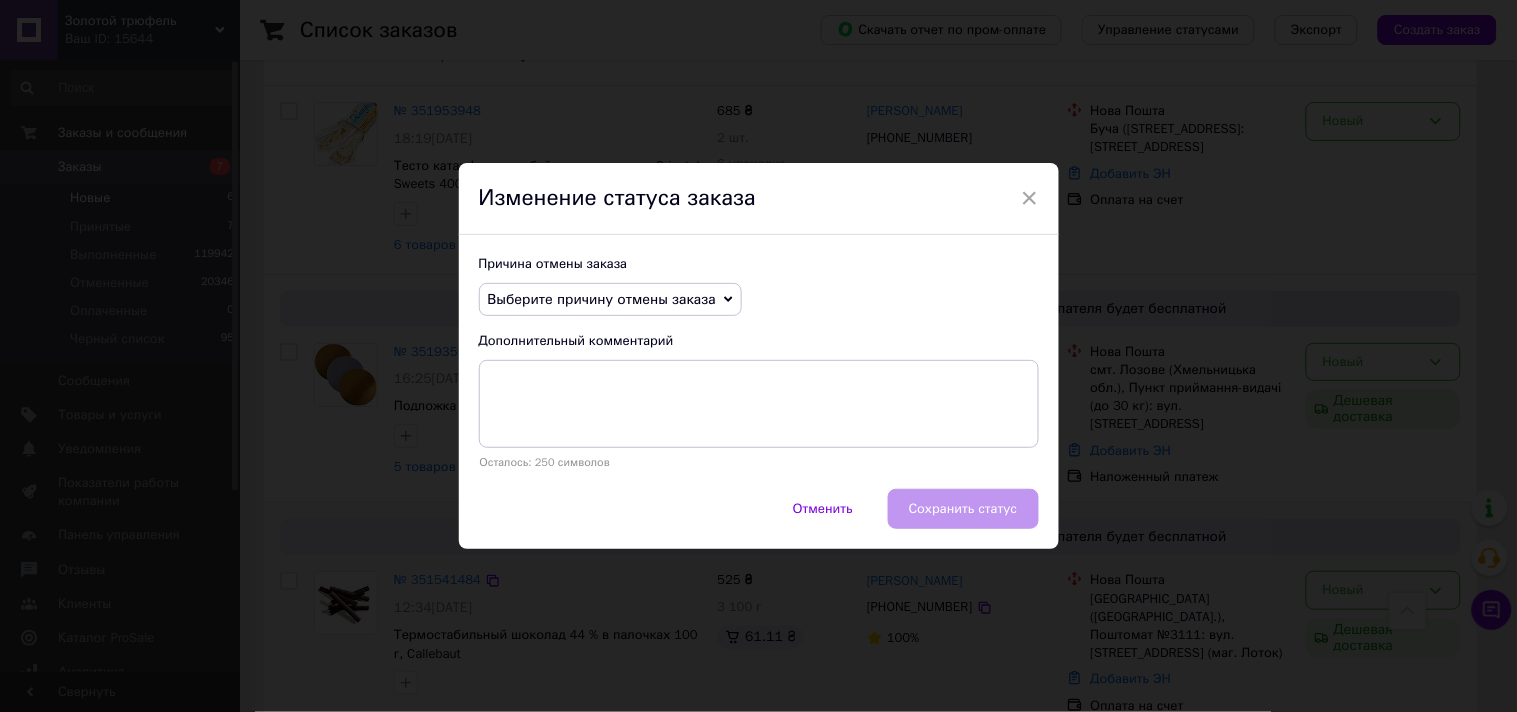 click on "Выберите причину отмены заказа" at bounding box center [602, 299] 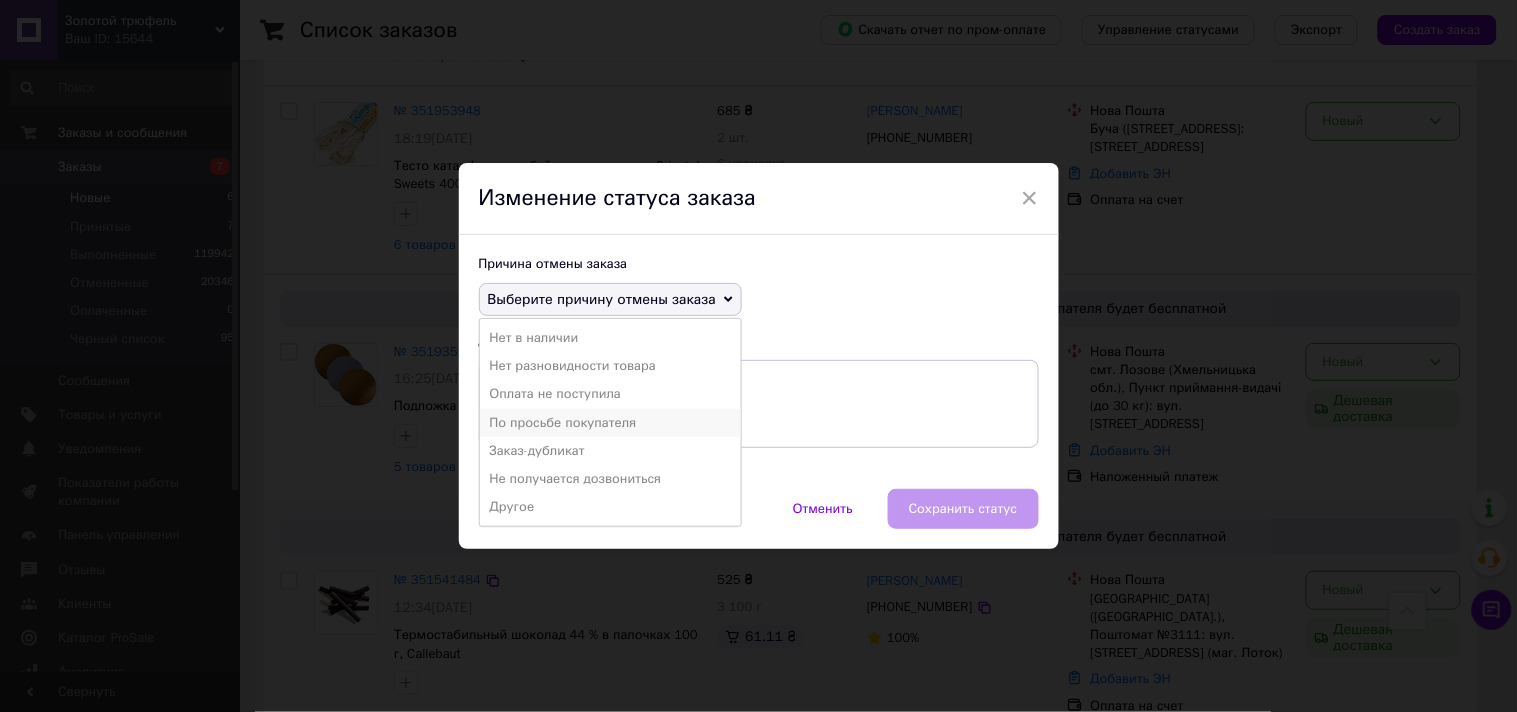 click on "По просьбе покупателя" at bounding box center (610, 423) 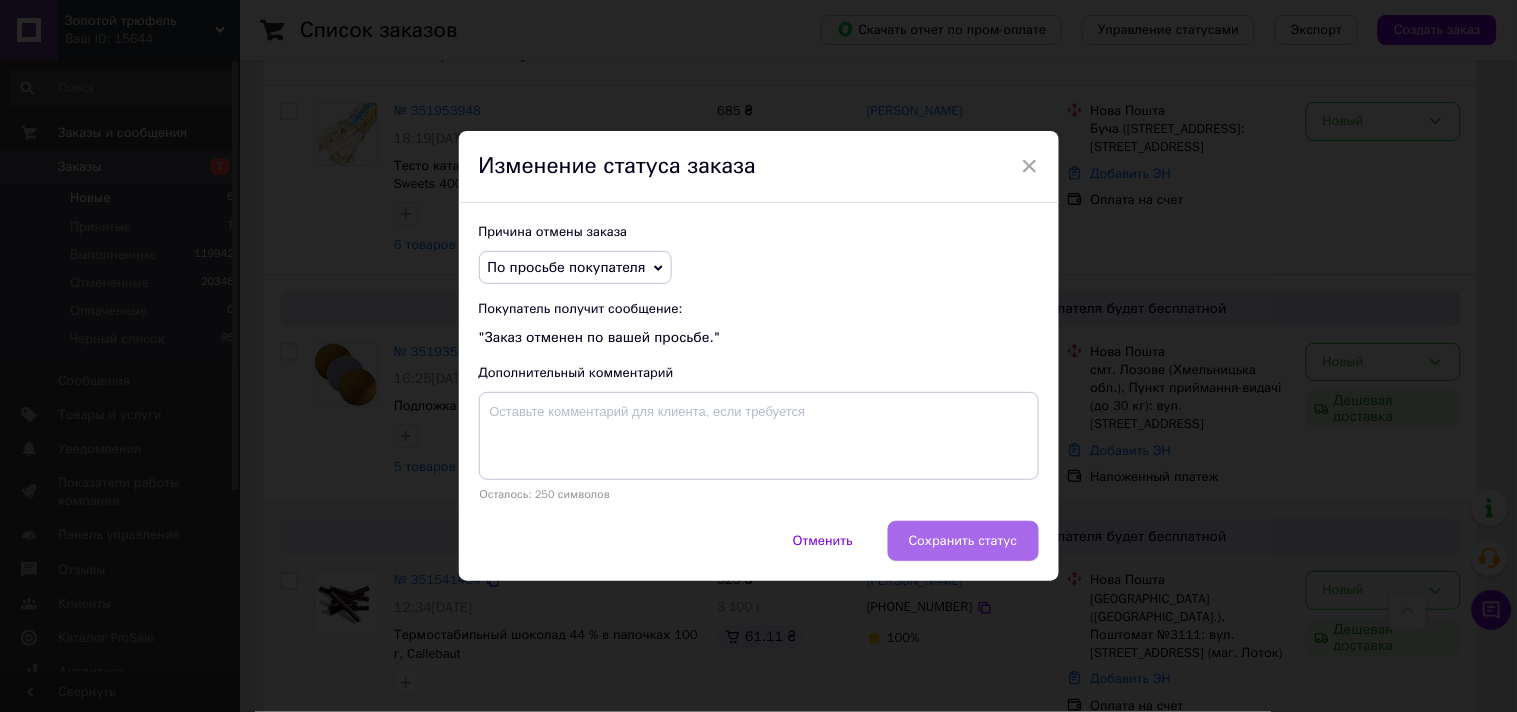 click on "Сохранить статус" at bounding box center (963, 541) 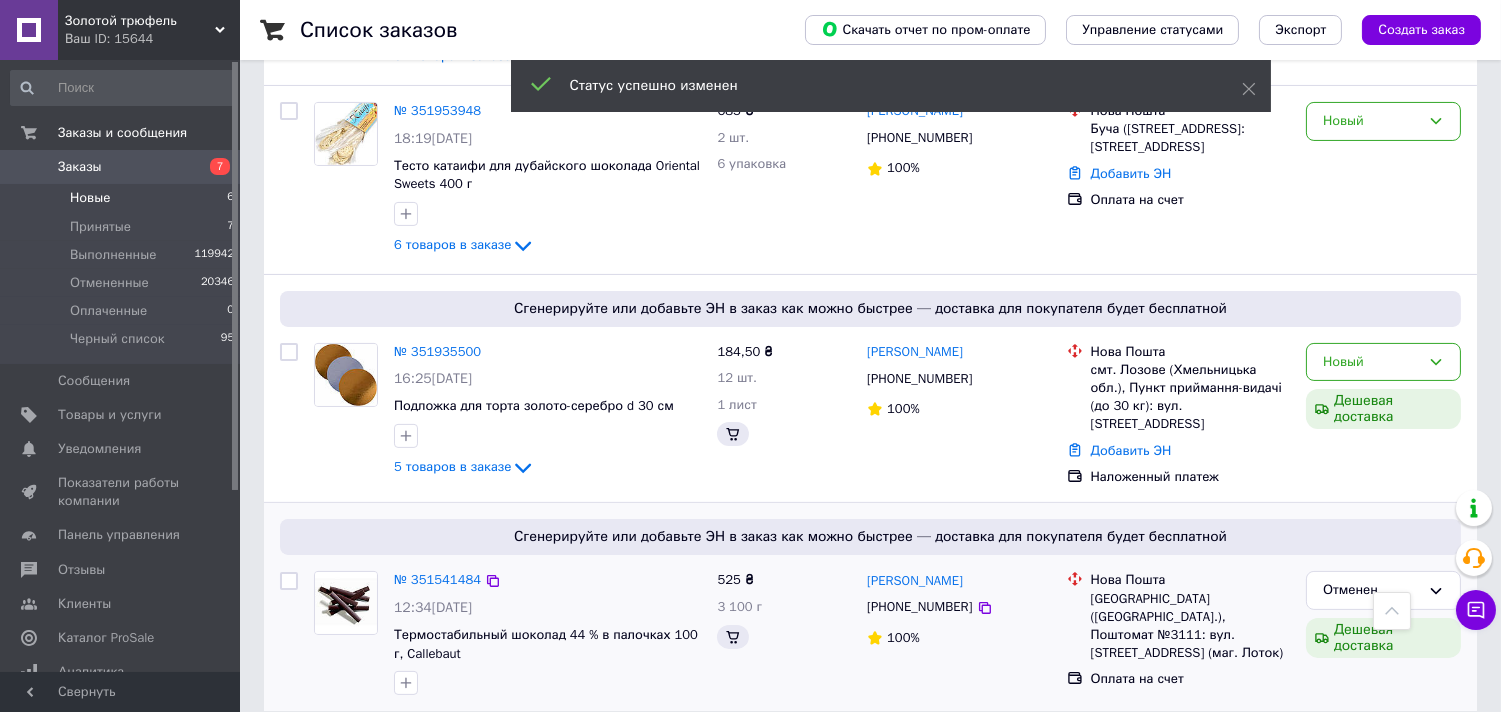 scroll, scrollTop: 848, scrollLeft: 0, axis: vertical 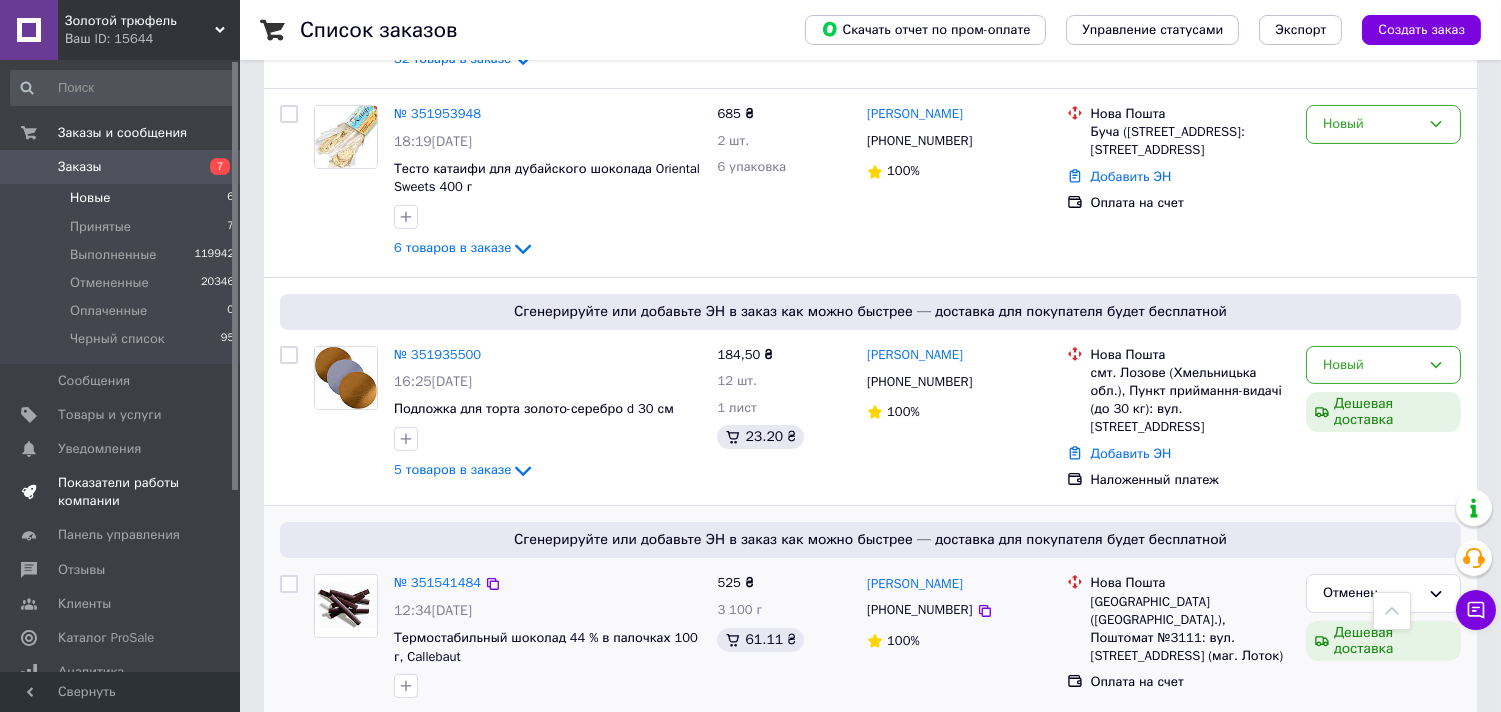 click on "Показатели работы компании" at bounding box center (121, 492) 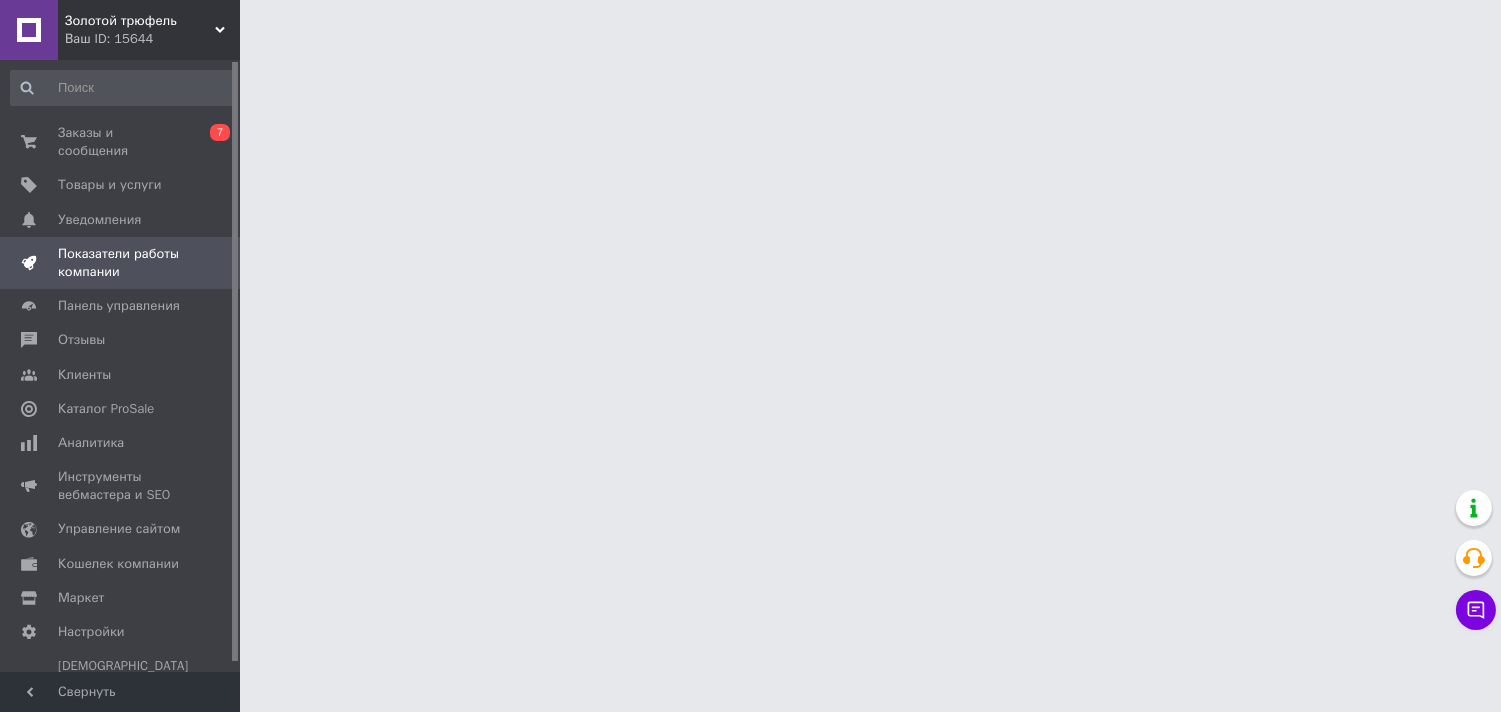 scroll, scrollTop: 0, scrollLeft: 0, axis: both 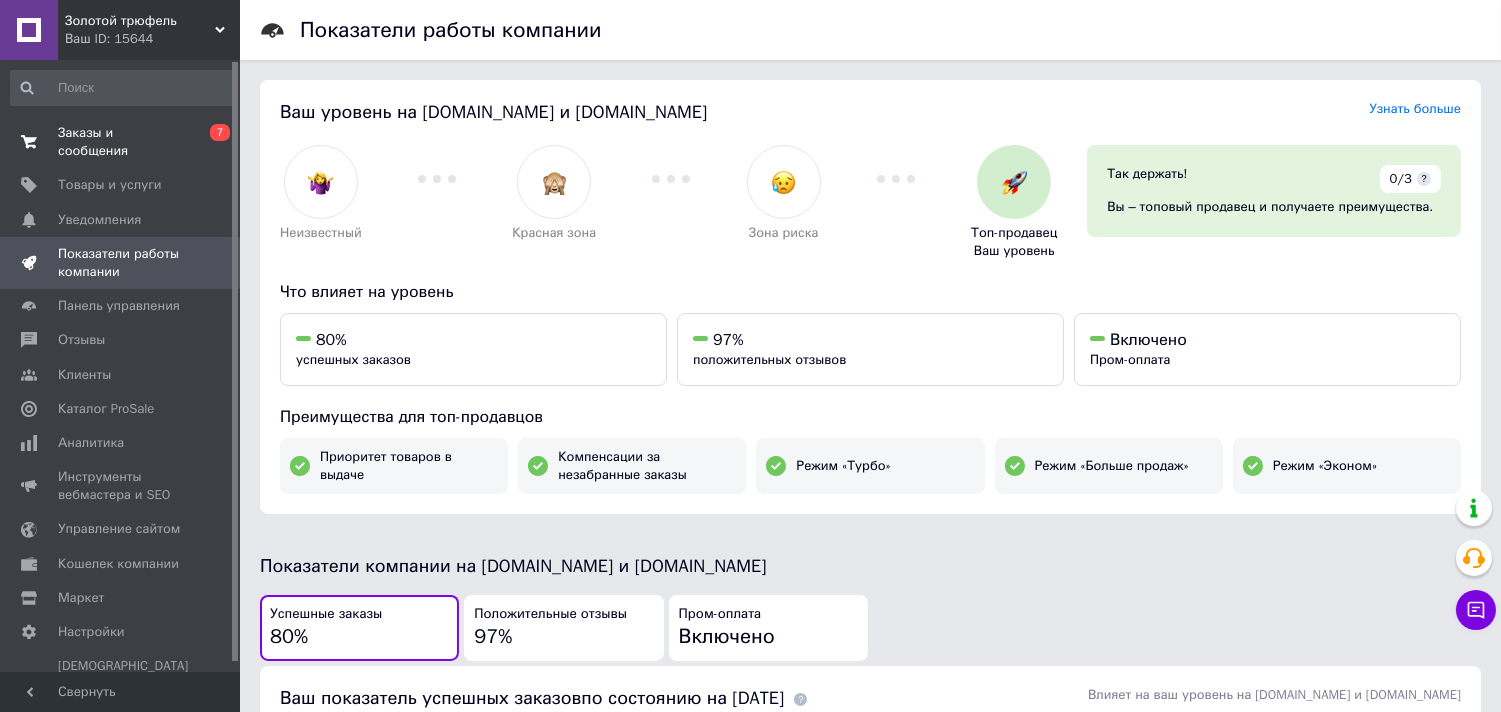 click on "Заказы и сообщения" at bounding box center [121, 142] 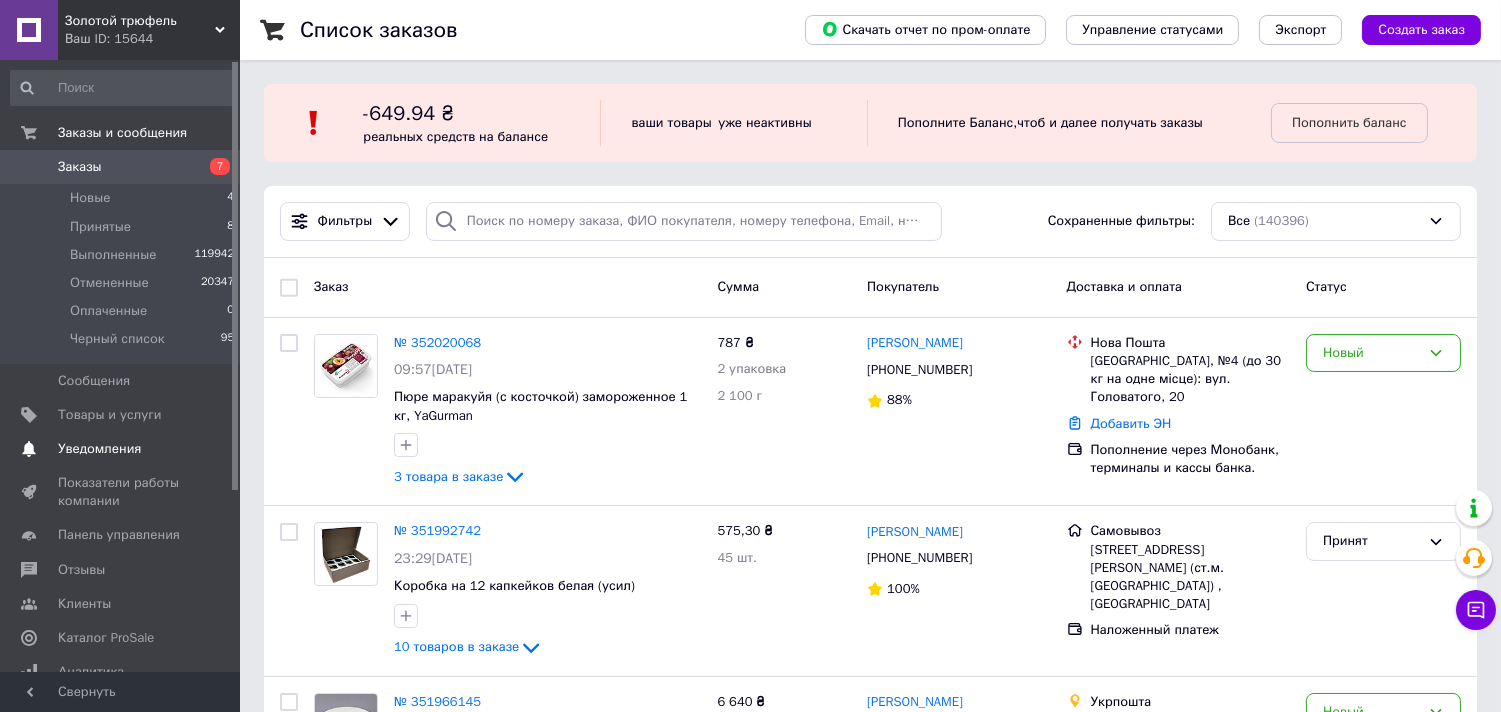 click on "Уведомления" at bounding box center (99, 449) 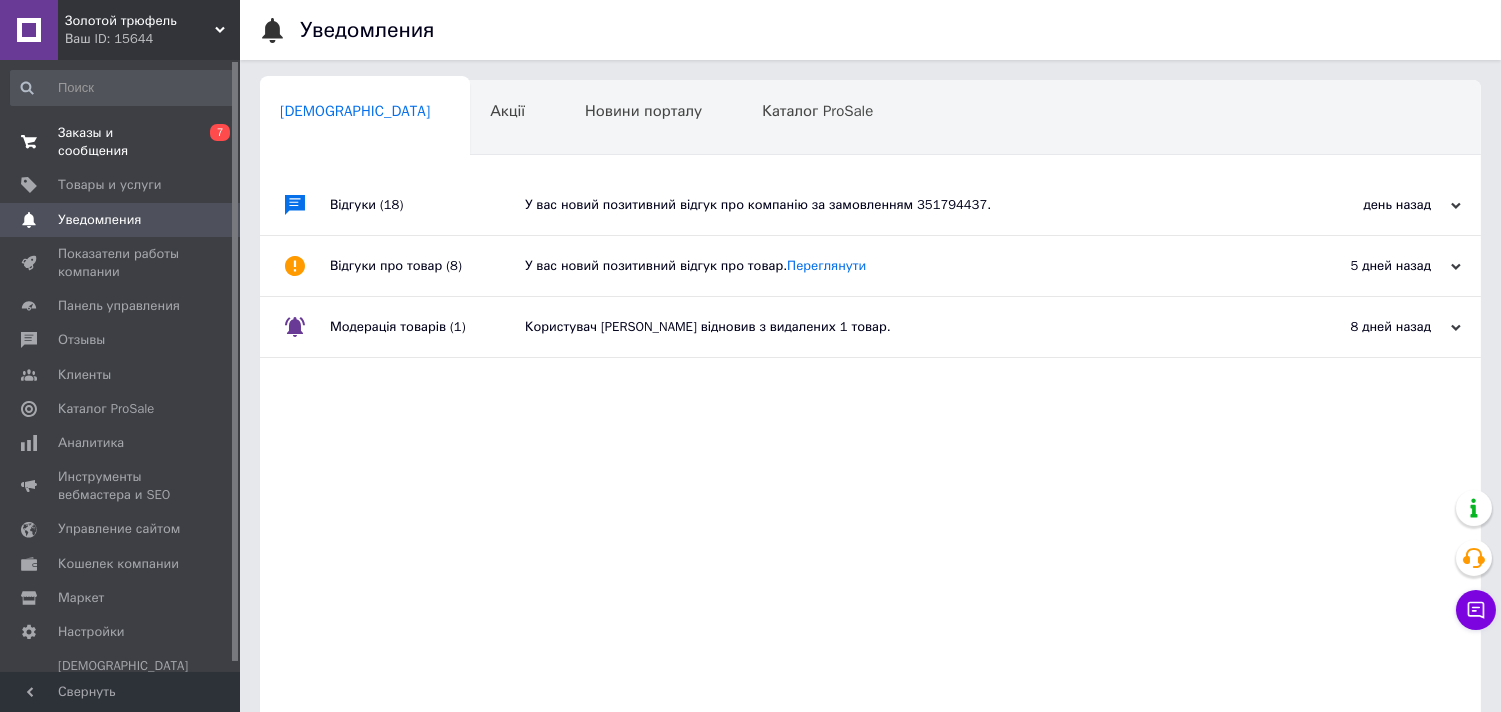 click on "Заказы и сообщения" at bounding box center [121, 142] 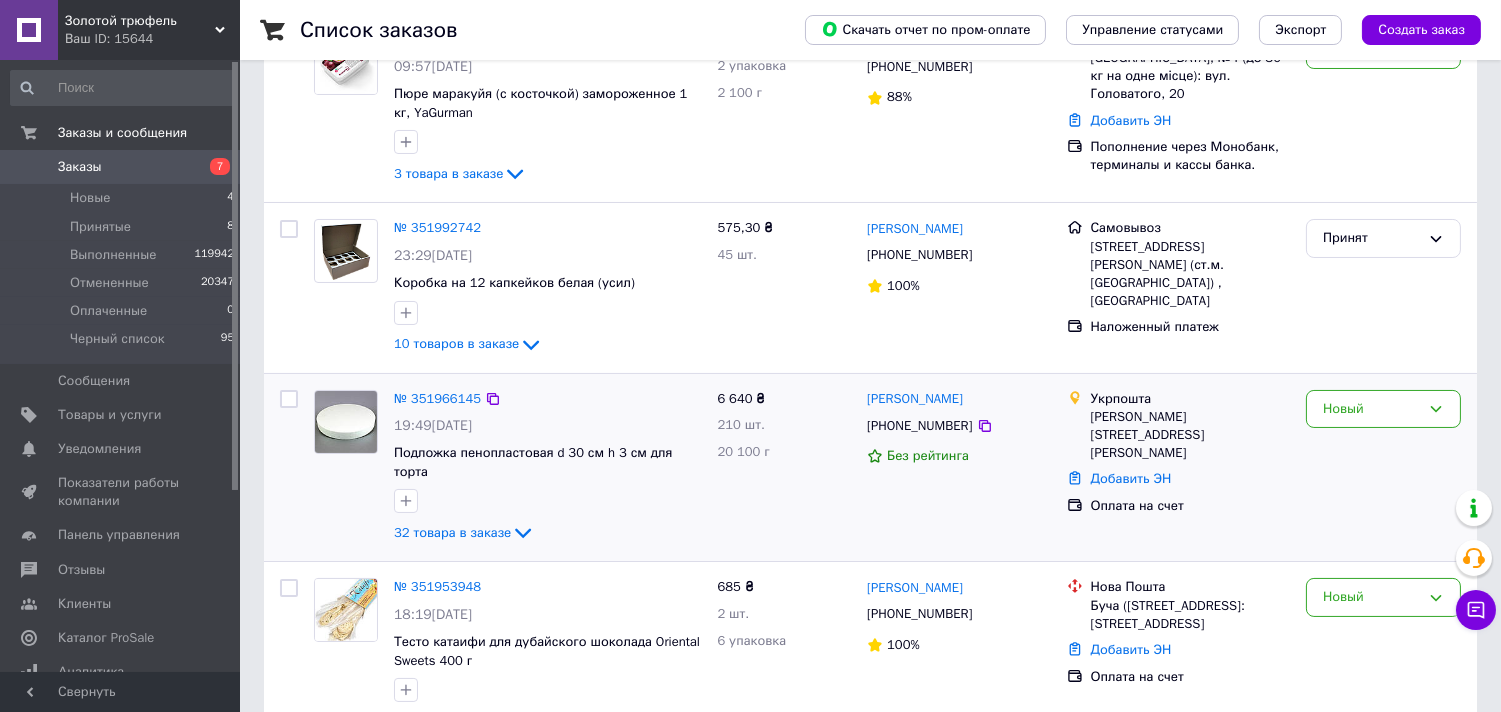 scroll, scrollTop: 333, scrollLeft: 0, axis: vertical 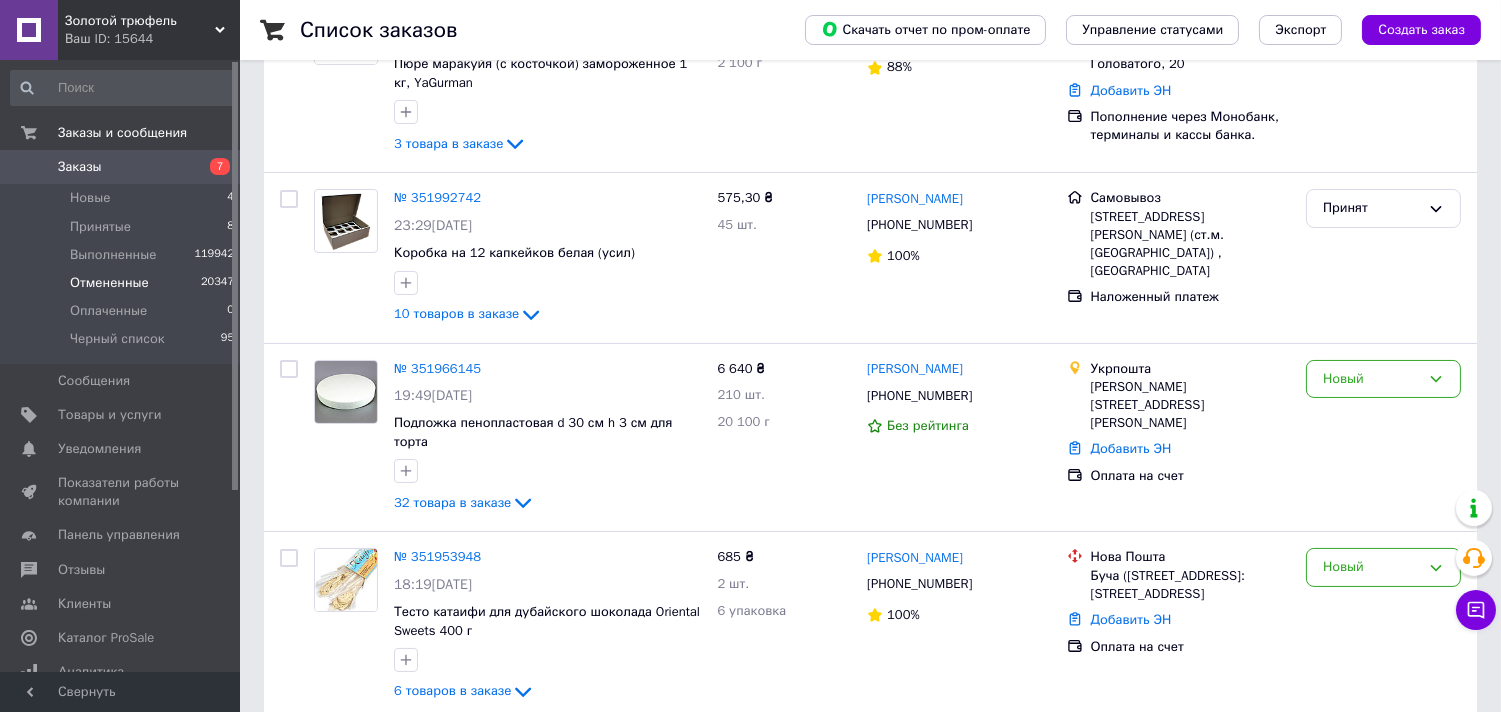 click on "Отмененные 20347" at bounding box center (123, 283) 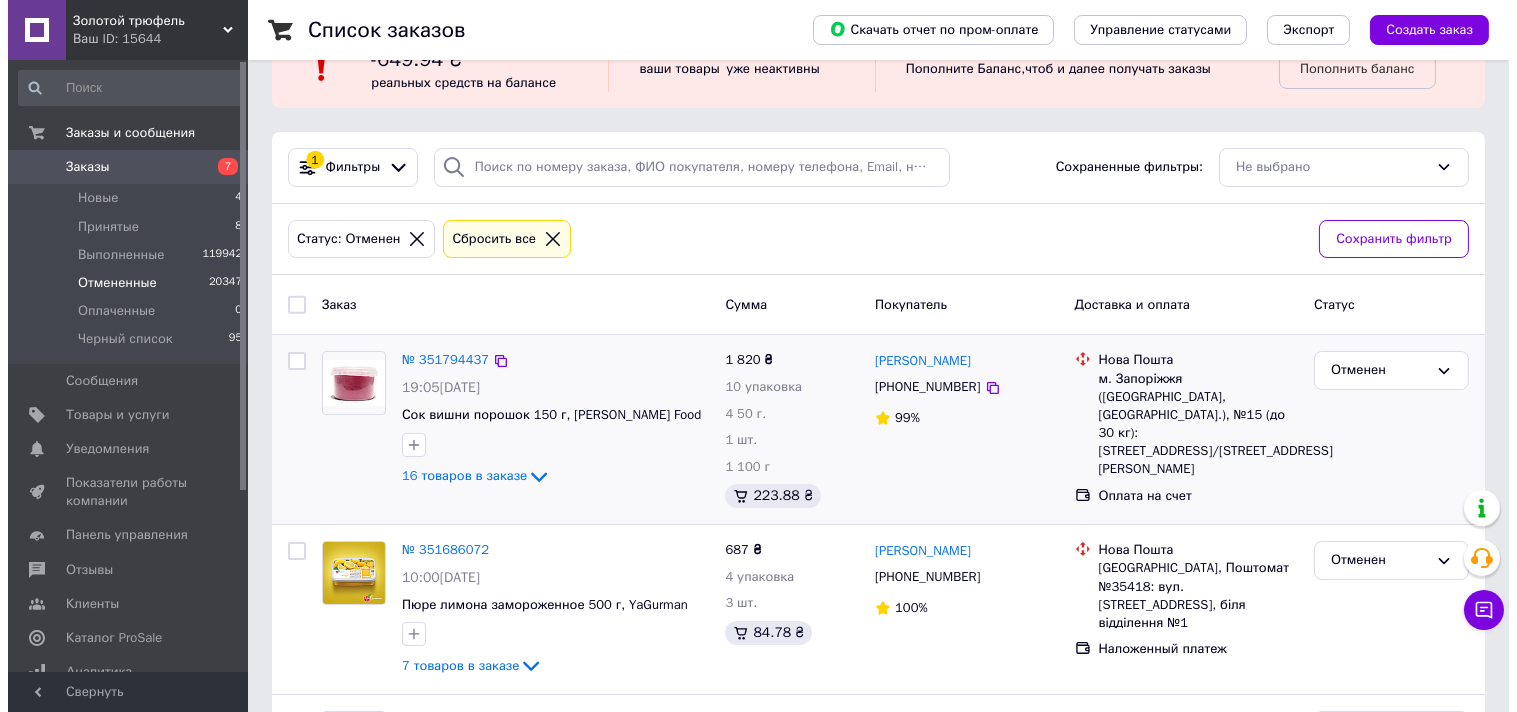 scroll, scrollTop: 0, scrollLeft: 0, axis: both 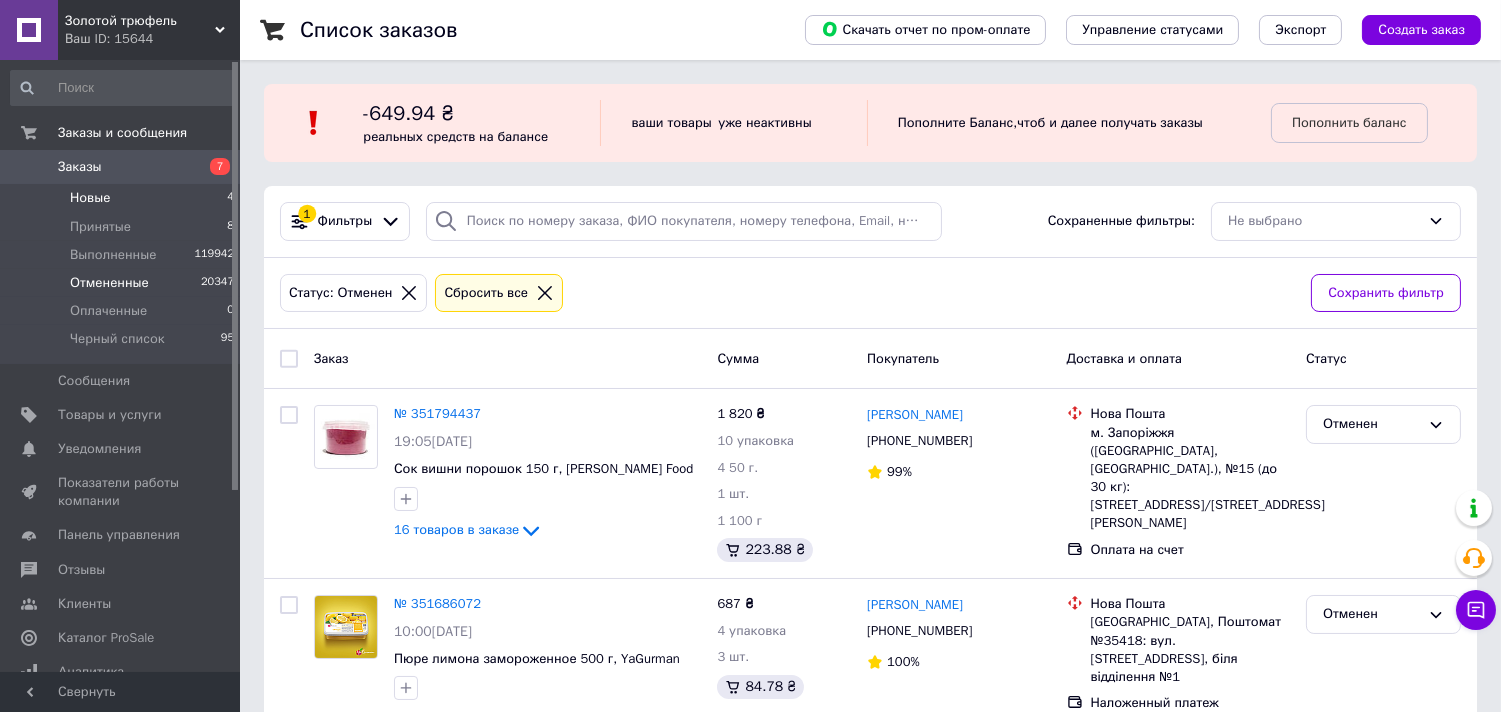 click on "Новые" at bounding box center (90, 198) 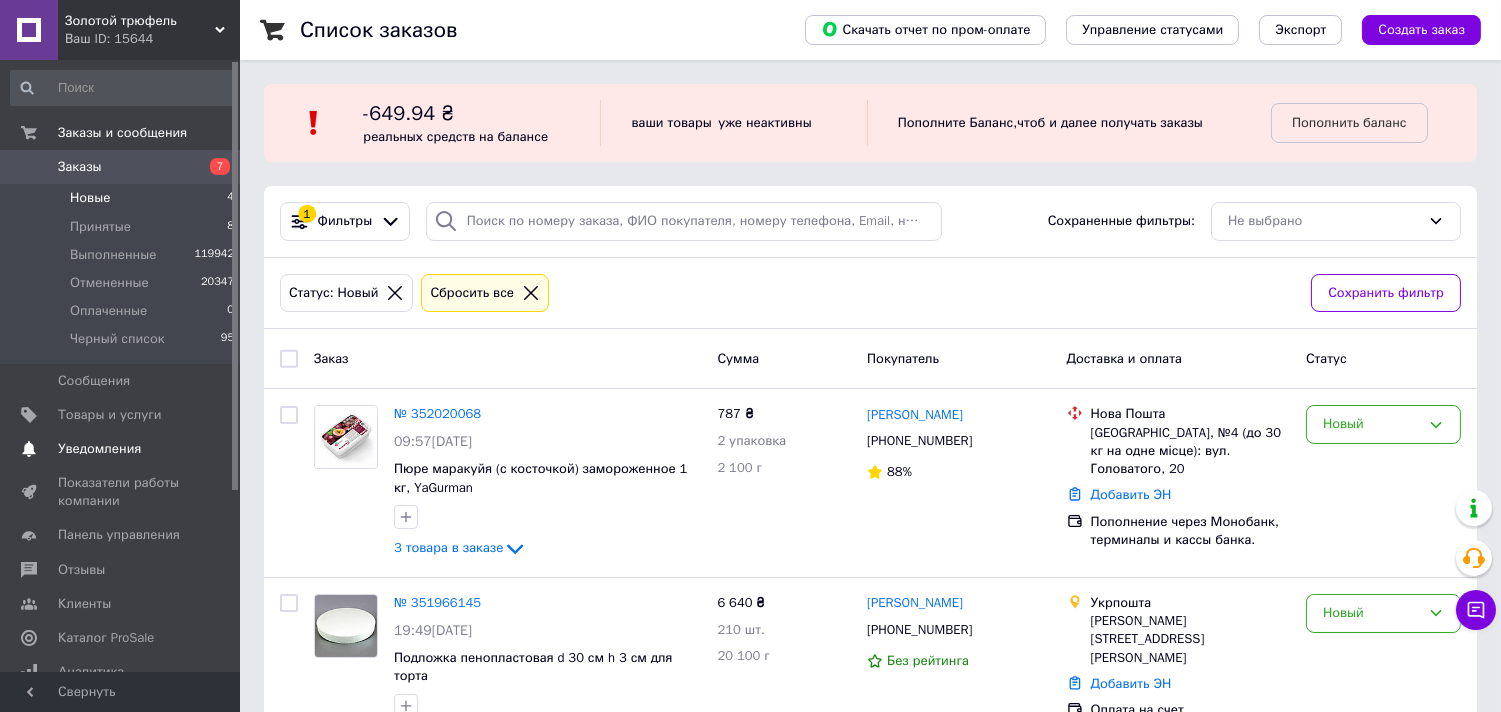 click on "Уведомления" at bounding box center (99, 449) 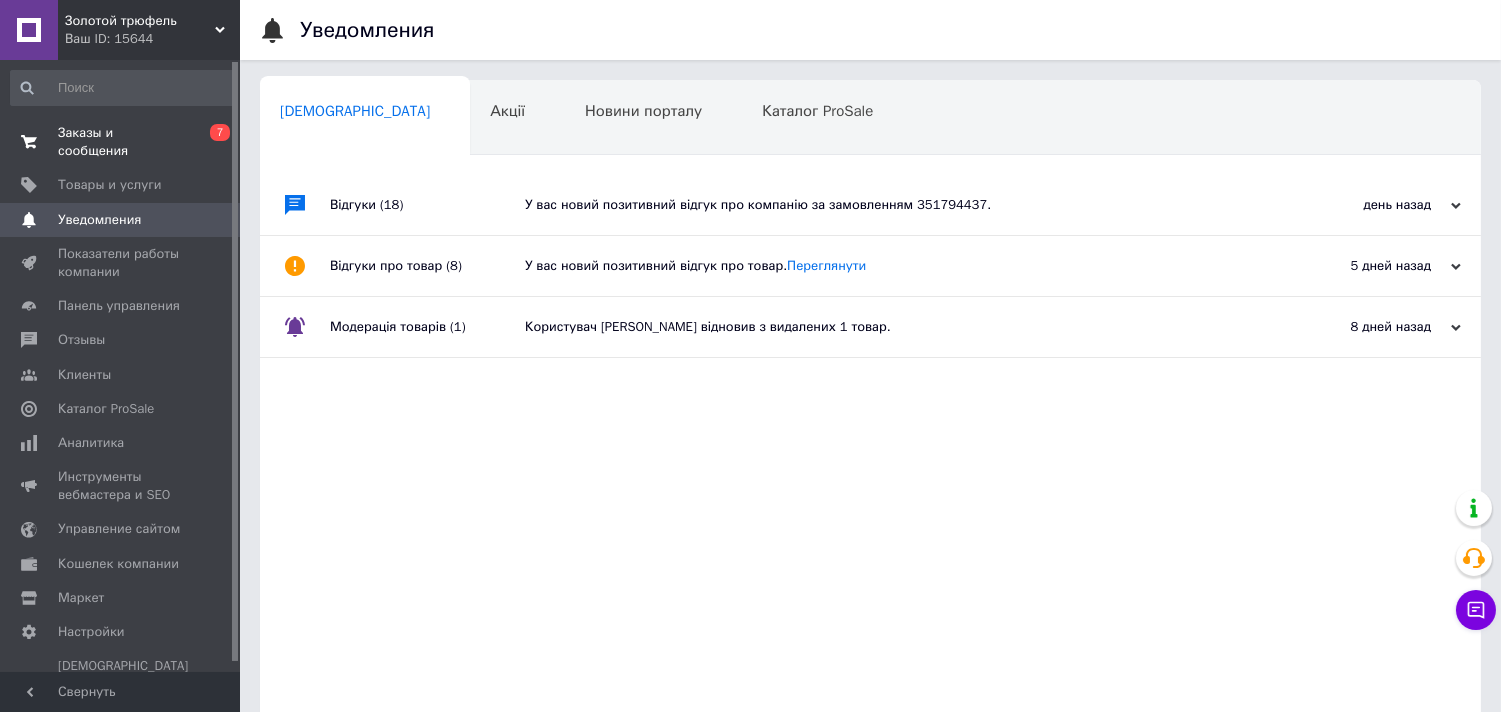 click on "Заказы и сообщения" at bounding box center (121, 142) 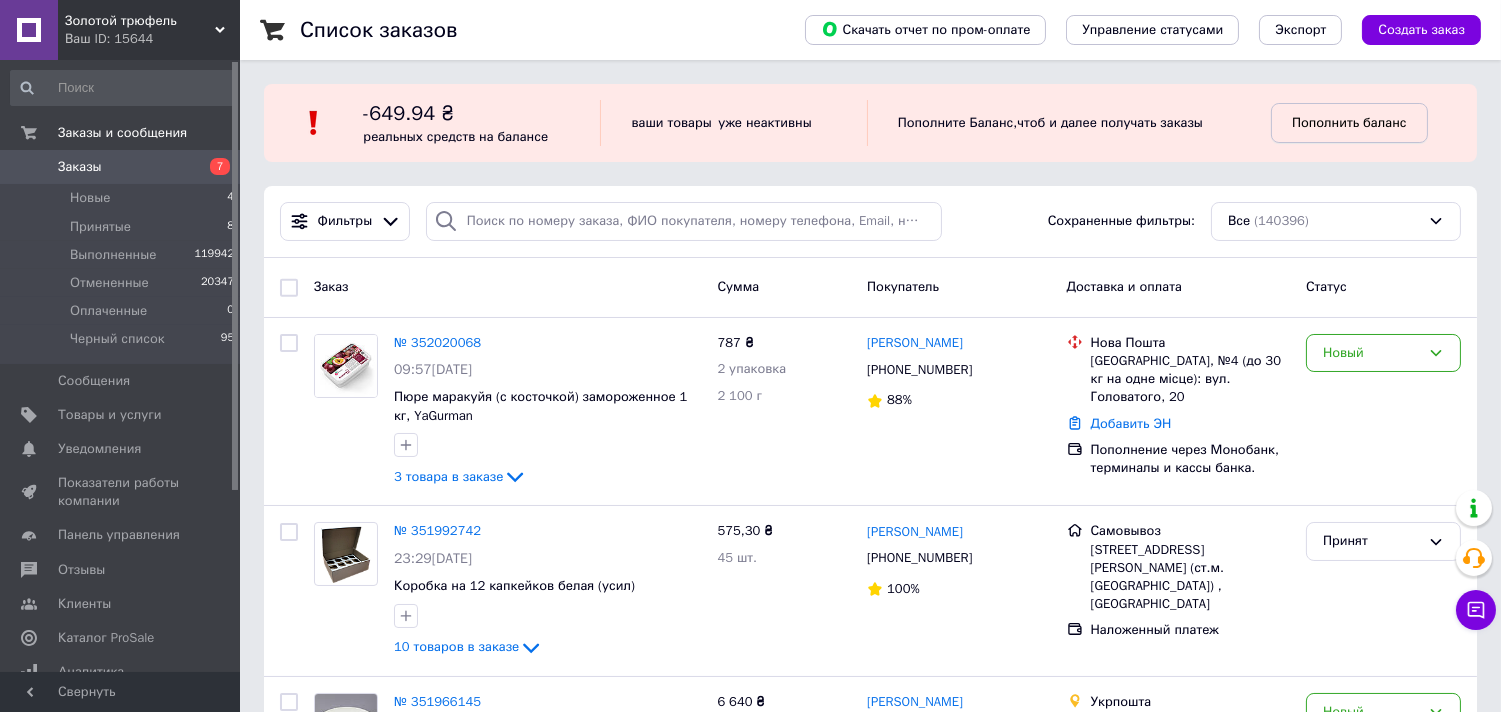 click on "Пополнить баланс" at bounding box center [1349, 122] 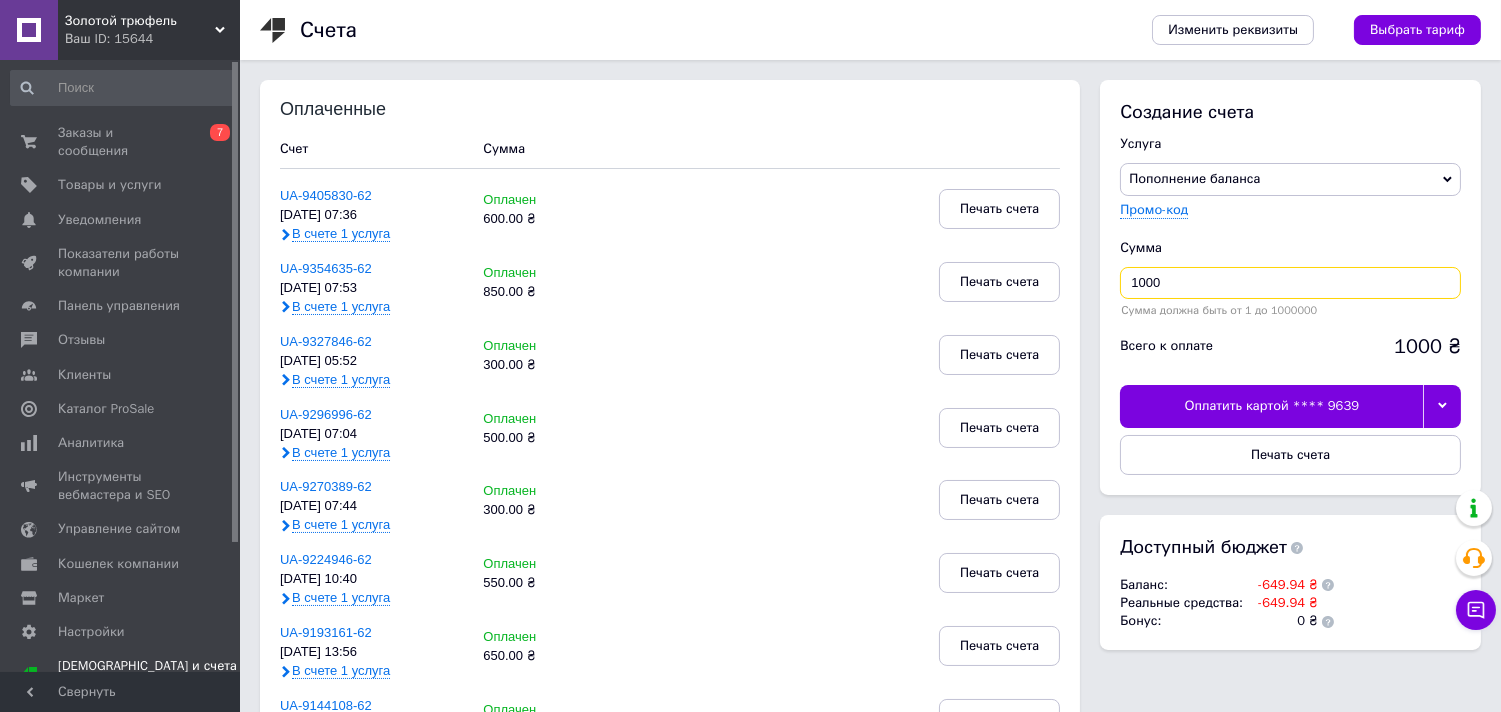 drag, startPoint x: 1190, startPoint y: 284, endPoint x: 573, endPoint y: 360, distance: 621.6631 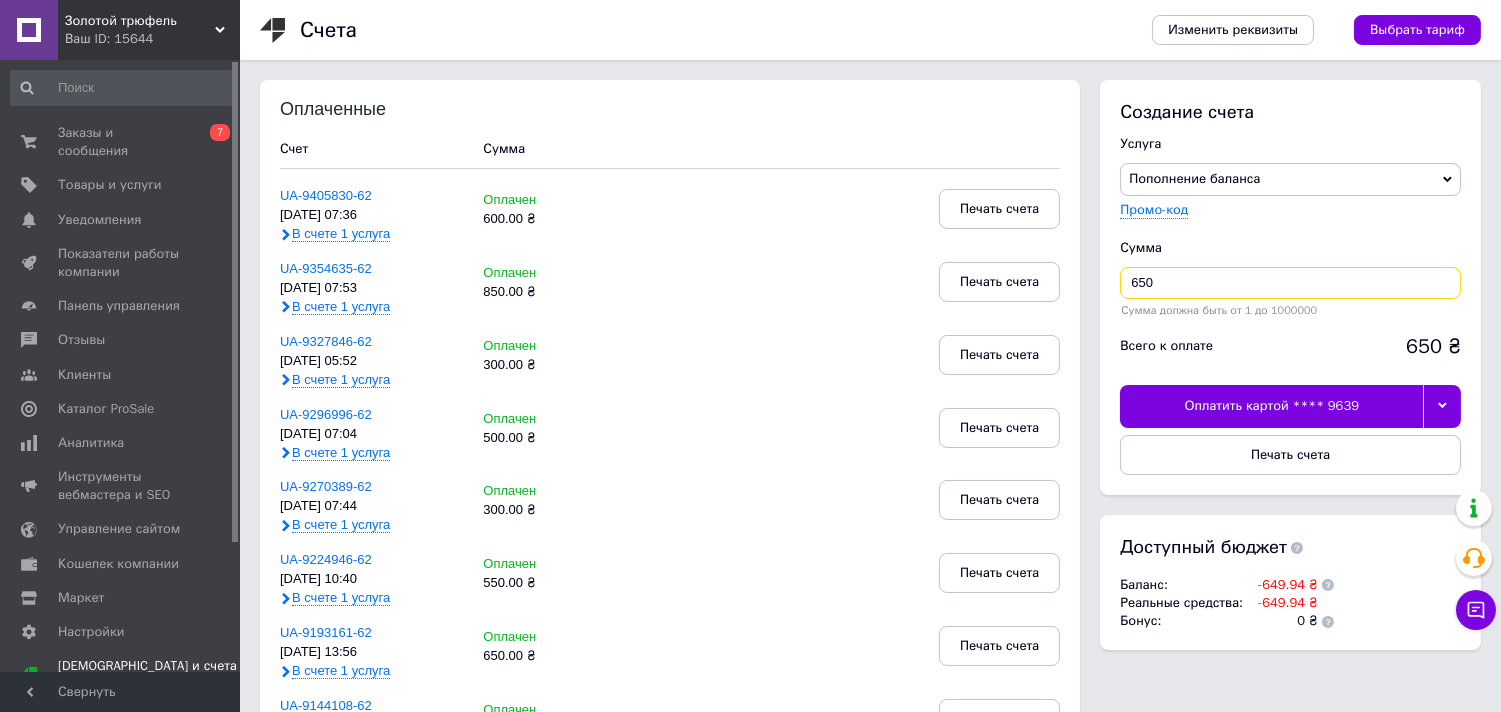 type on "650" 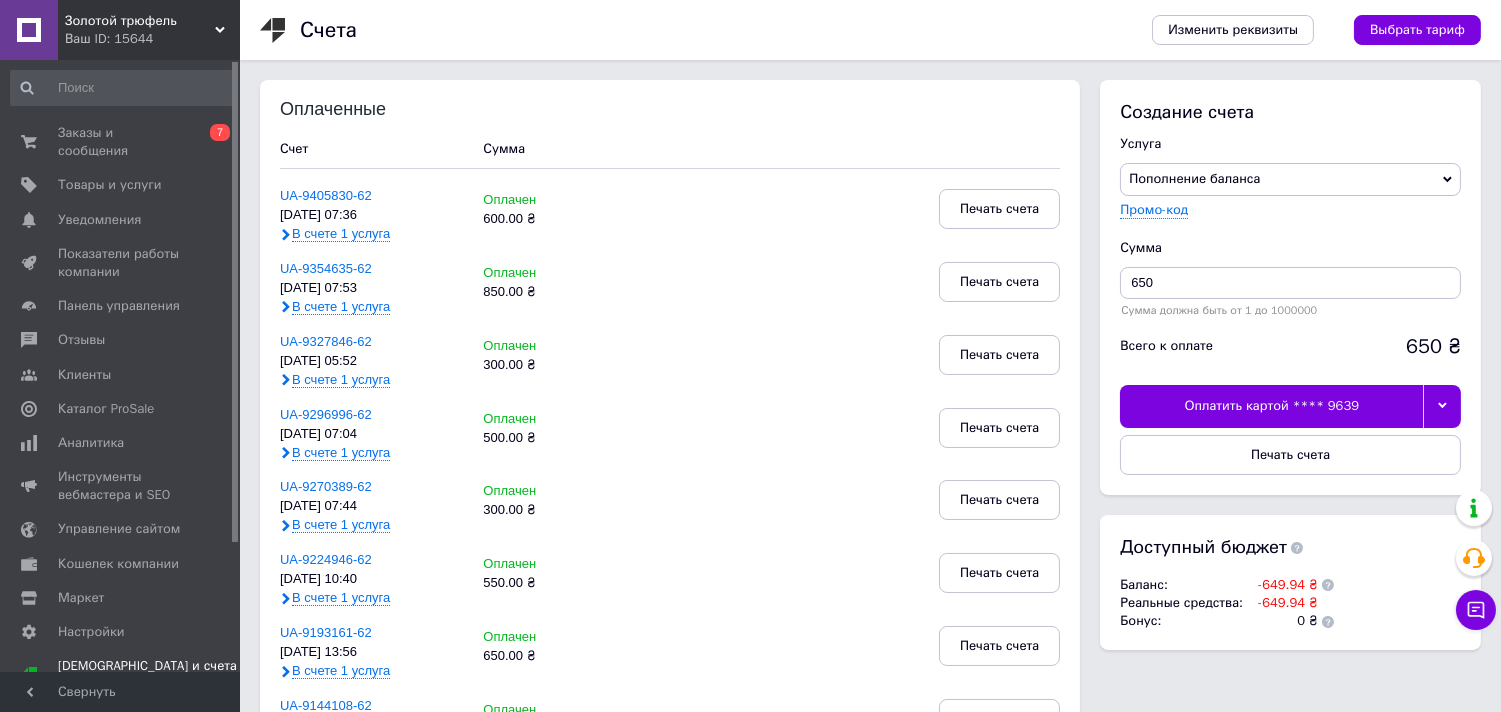 click at bounding box center (1442, 406) 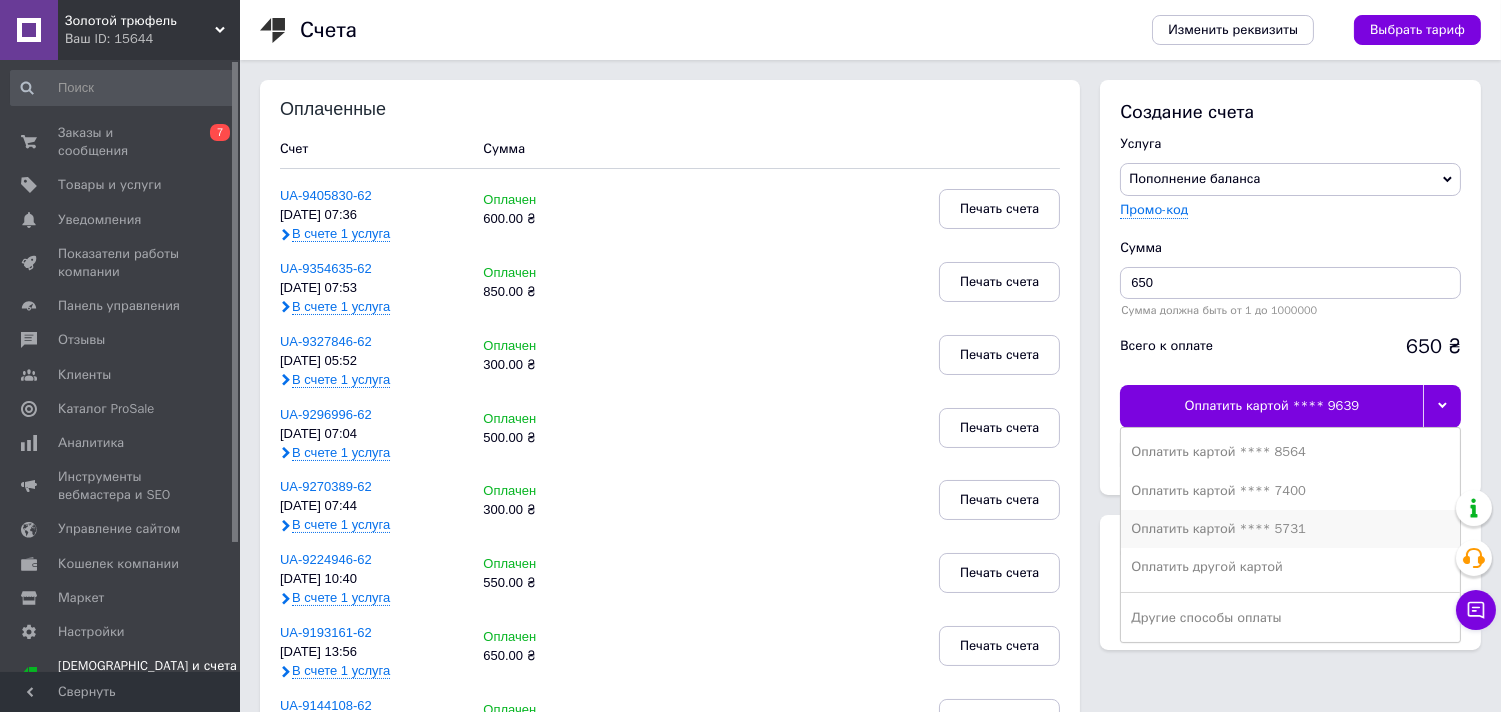 click on "Оплатить картой  **** 5731" at bounding box center [1290, 529] 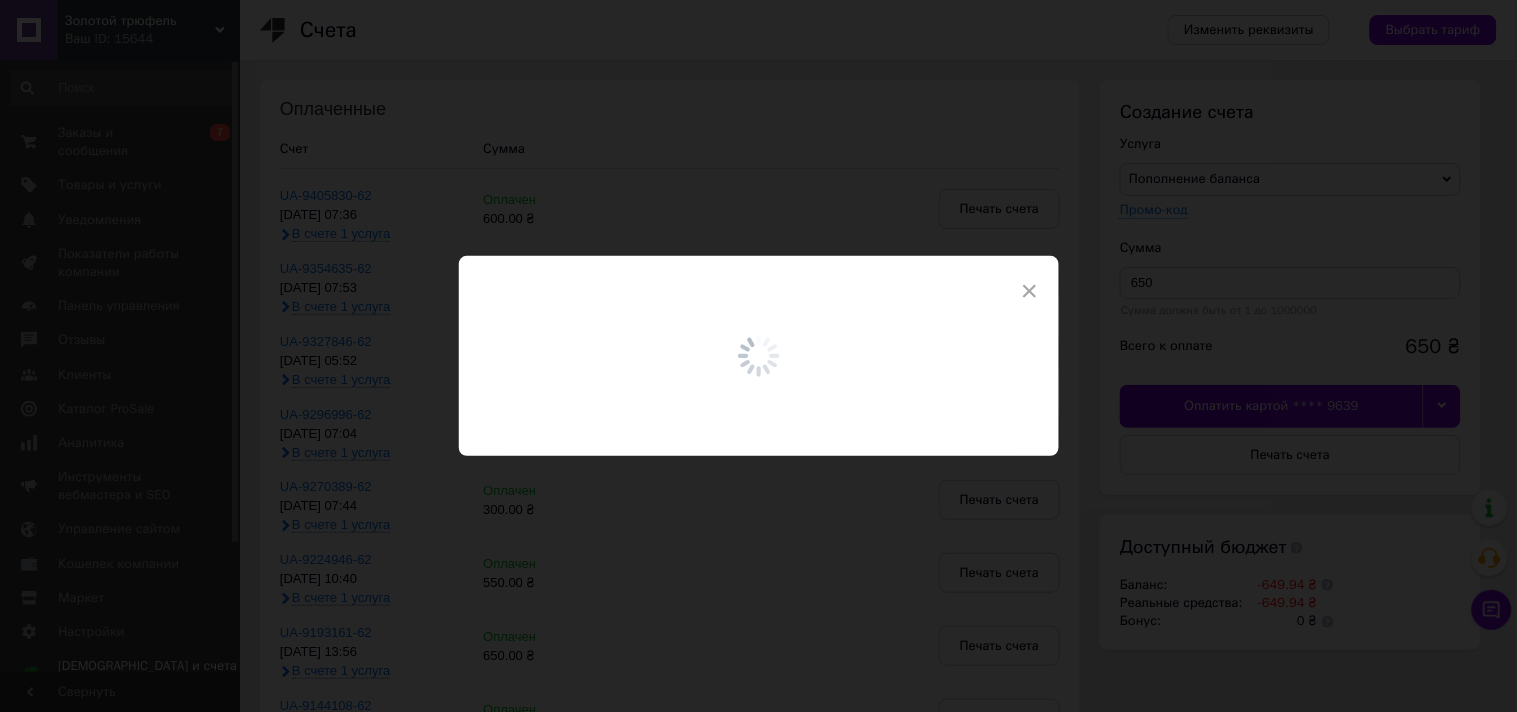 click at bounding box center [759, 356] 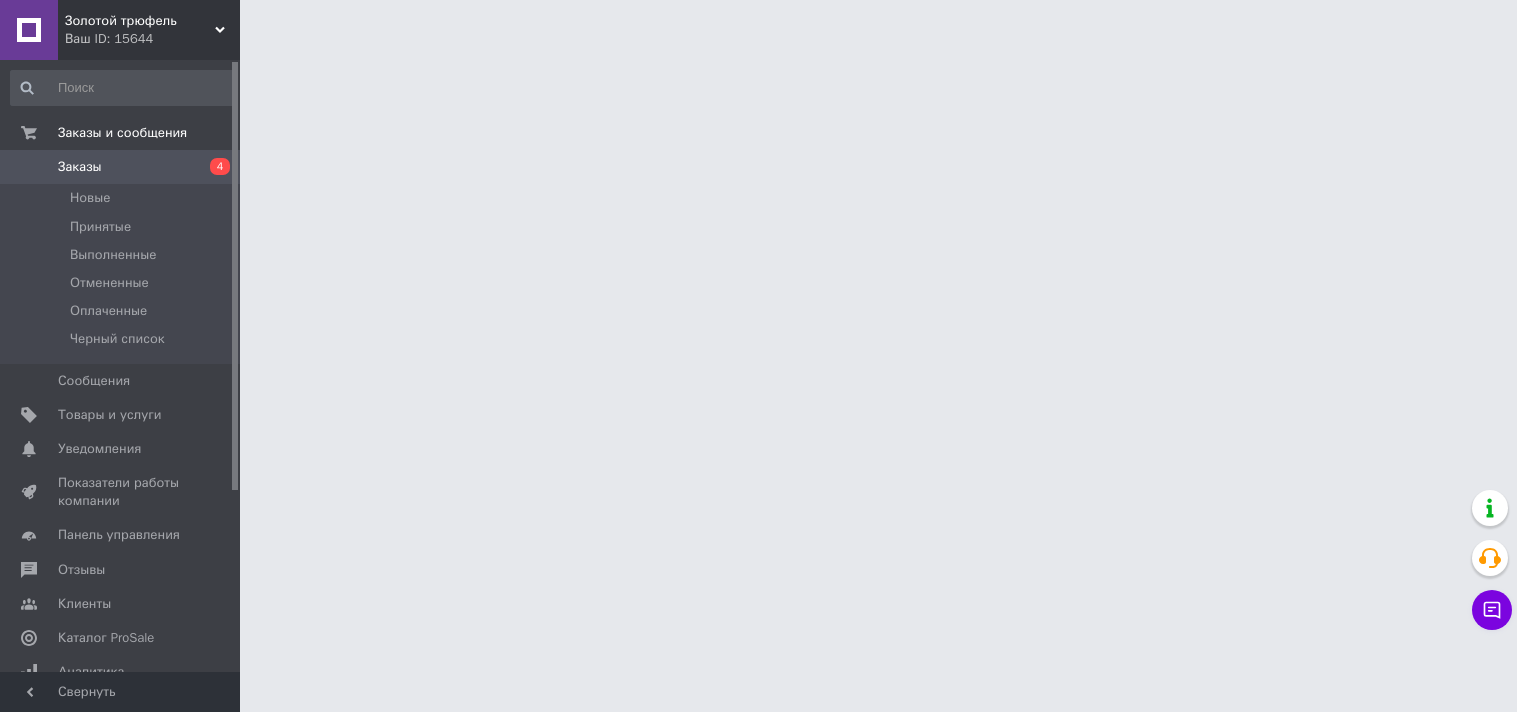 scroll, scrollTop: 0, scrollLeft: 0, axis: both 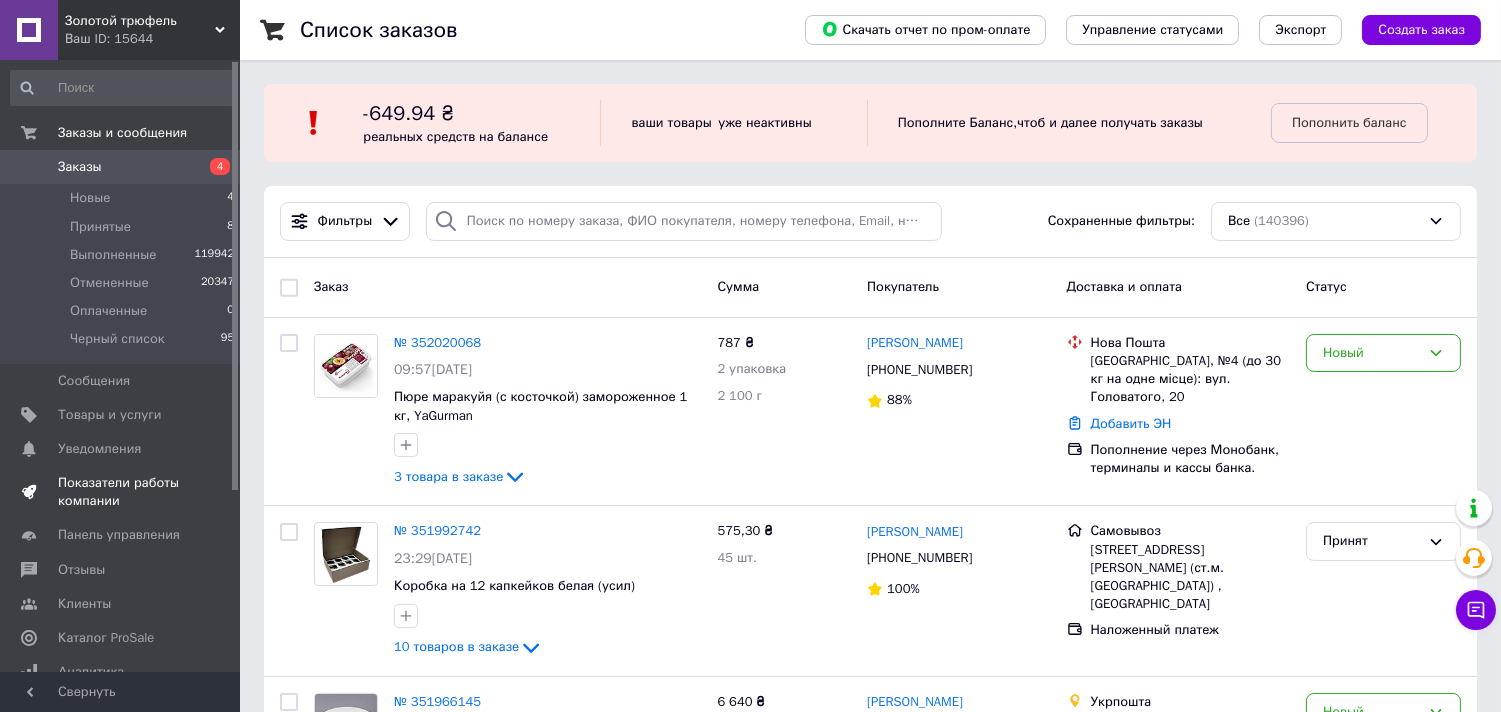click on "Показатели работы компании" at bounding box center [121, 492] 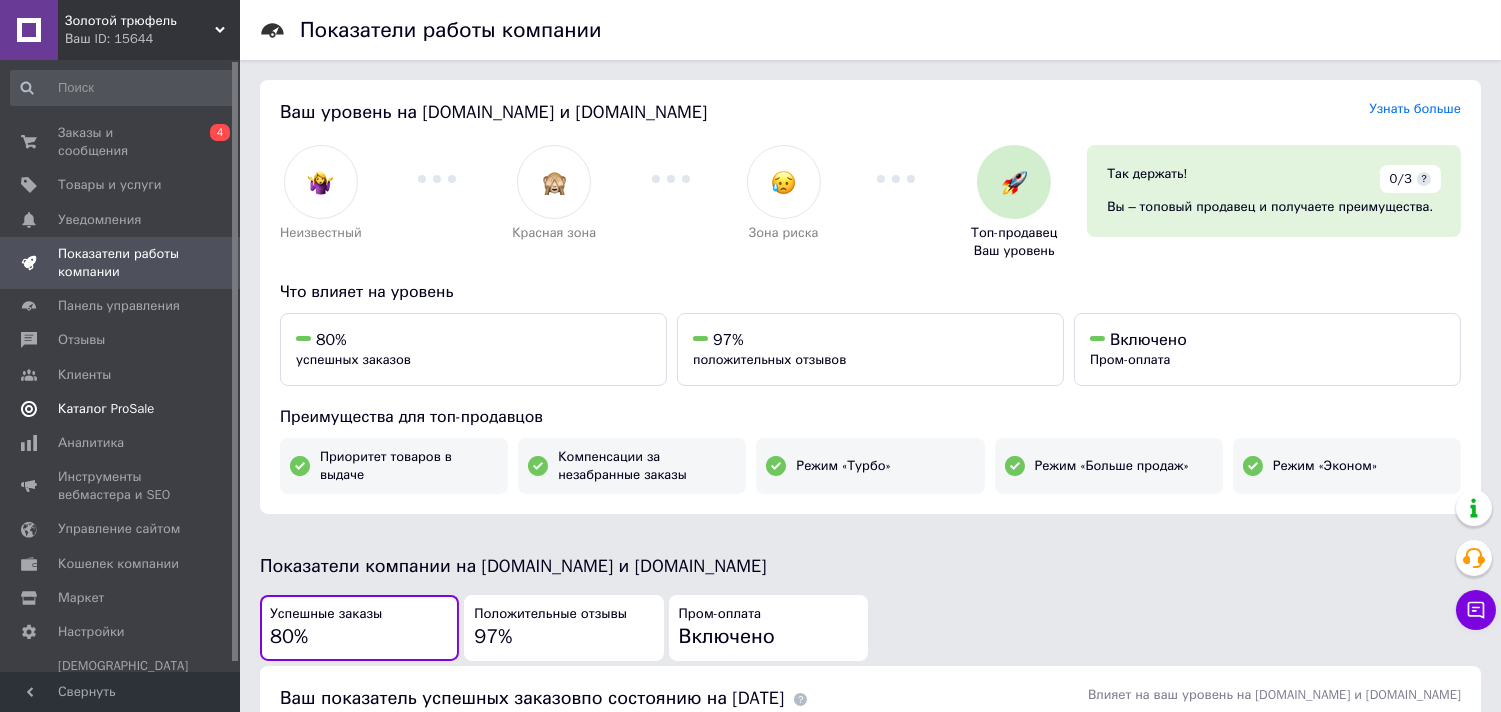click on "Каталог ProSale" at bounding box center (106, 409) 